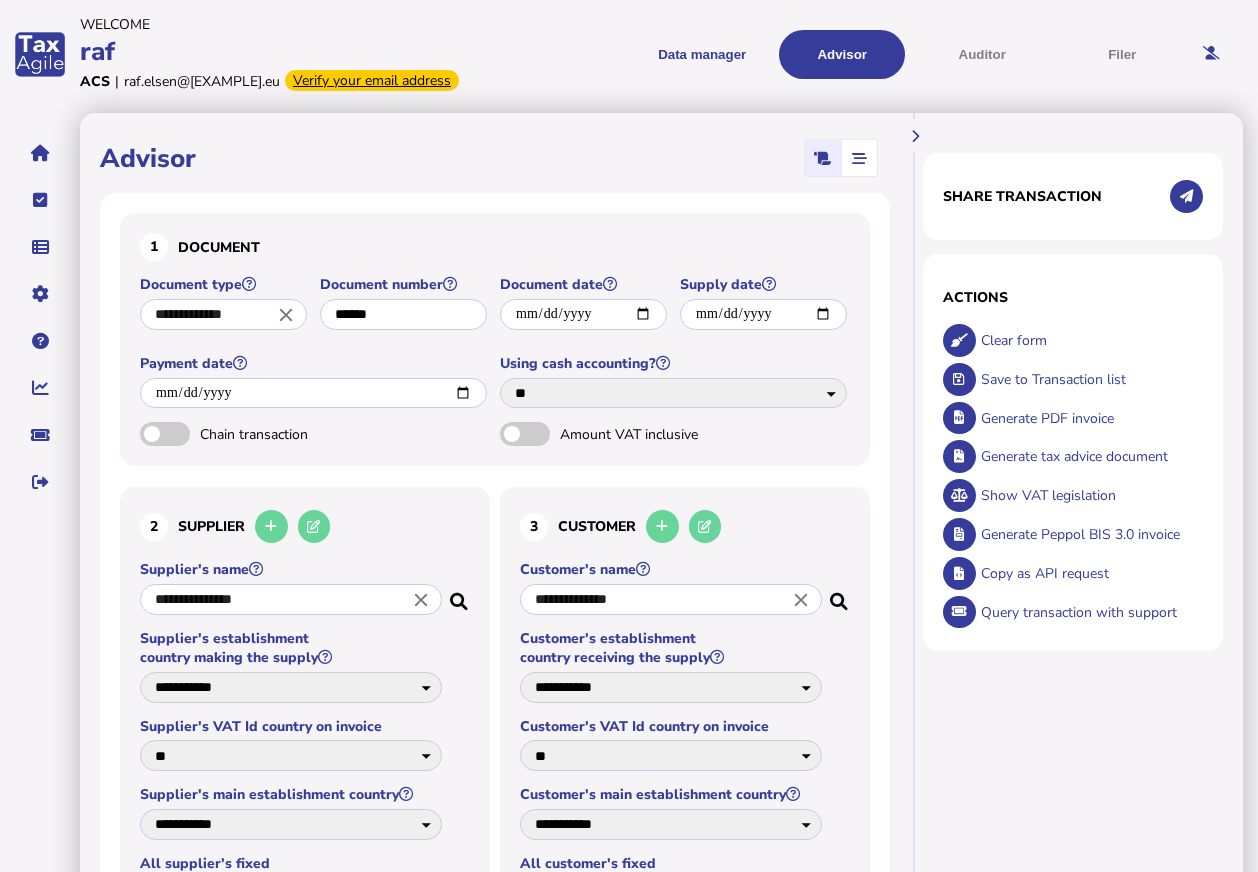 select on "*****" 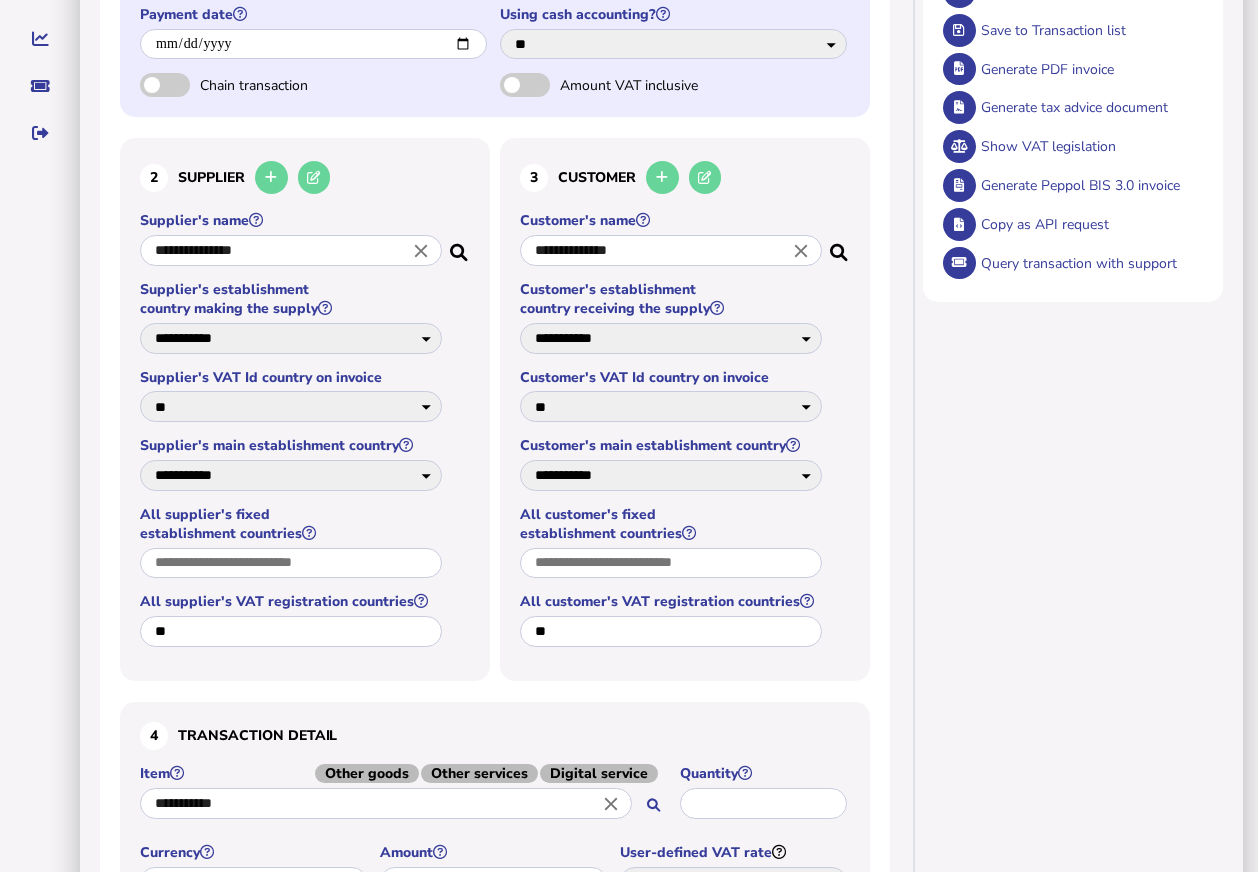 scroll, scrollTop: 0, scrollLeft: 0, axis: both 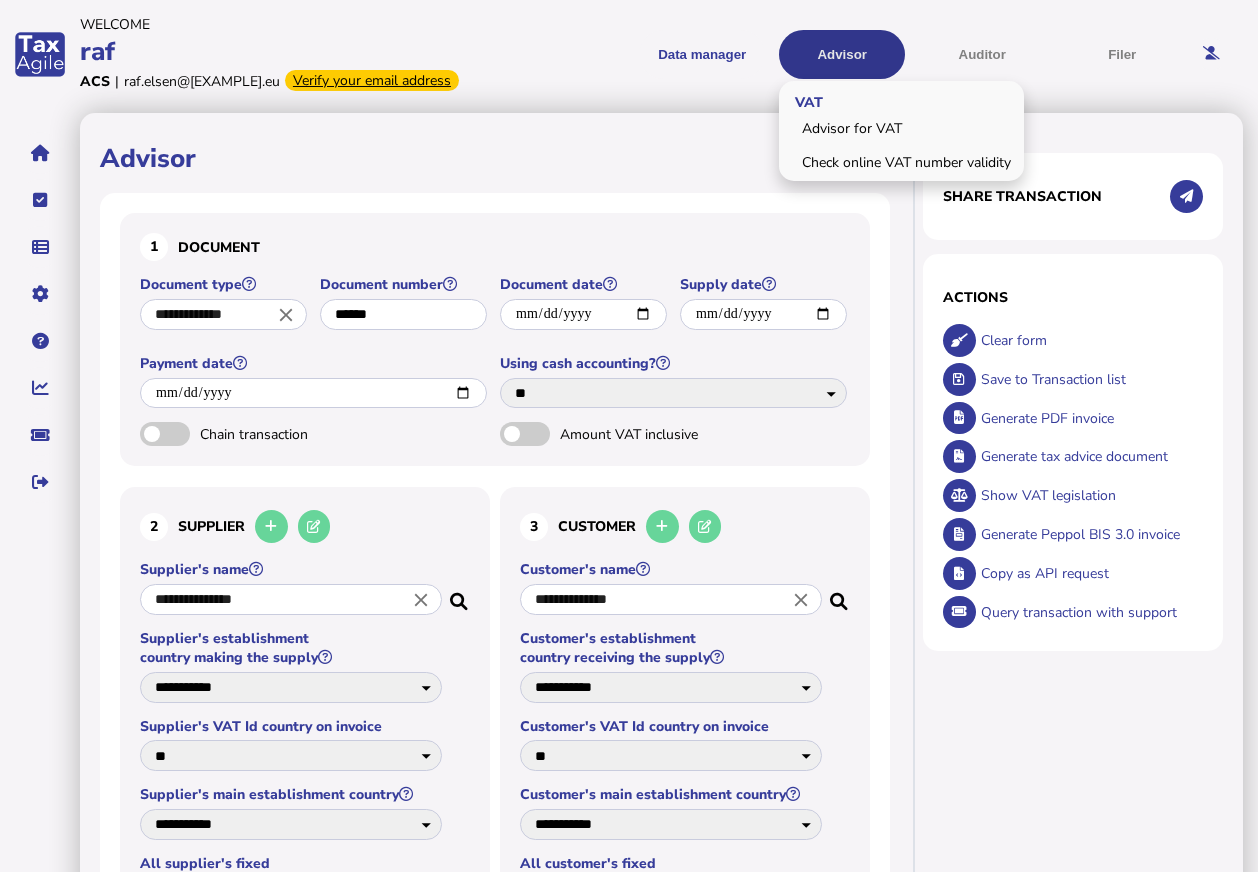 click on "Advisor" at bounding box center (842, 54) 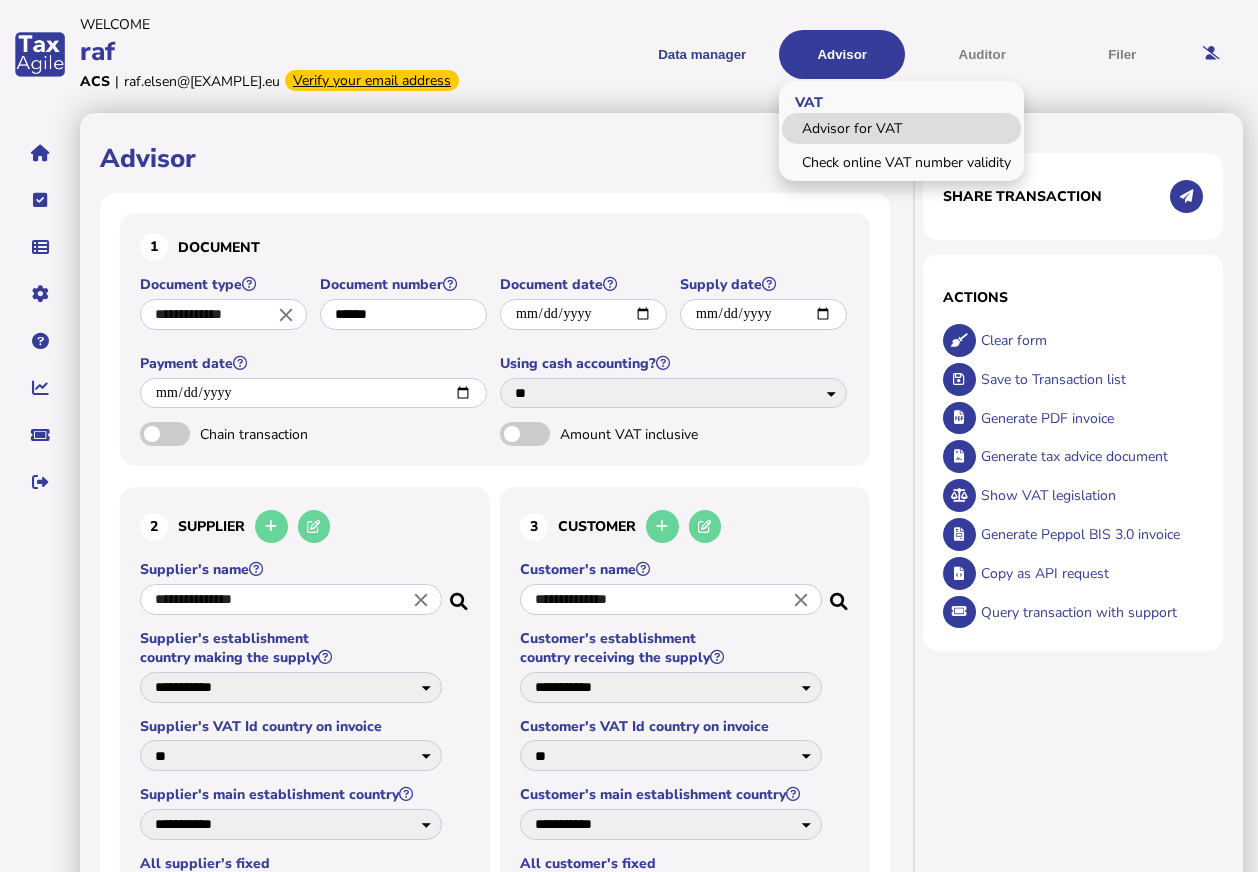 click on "Advisor for VAT" at bounding box center [901, 128] 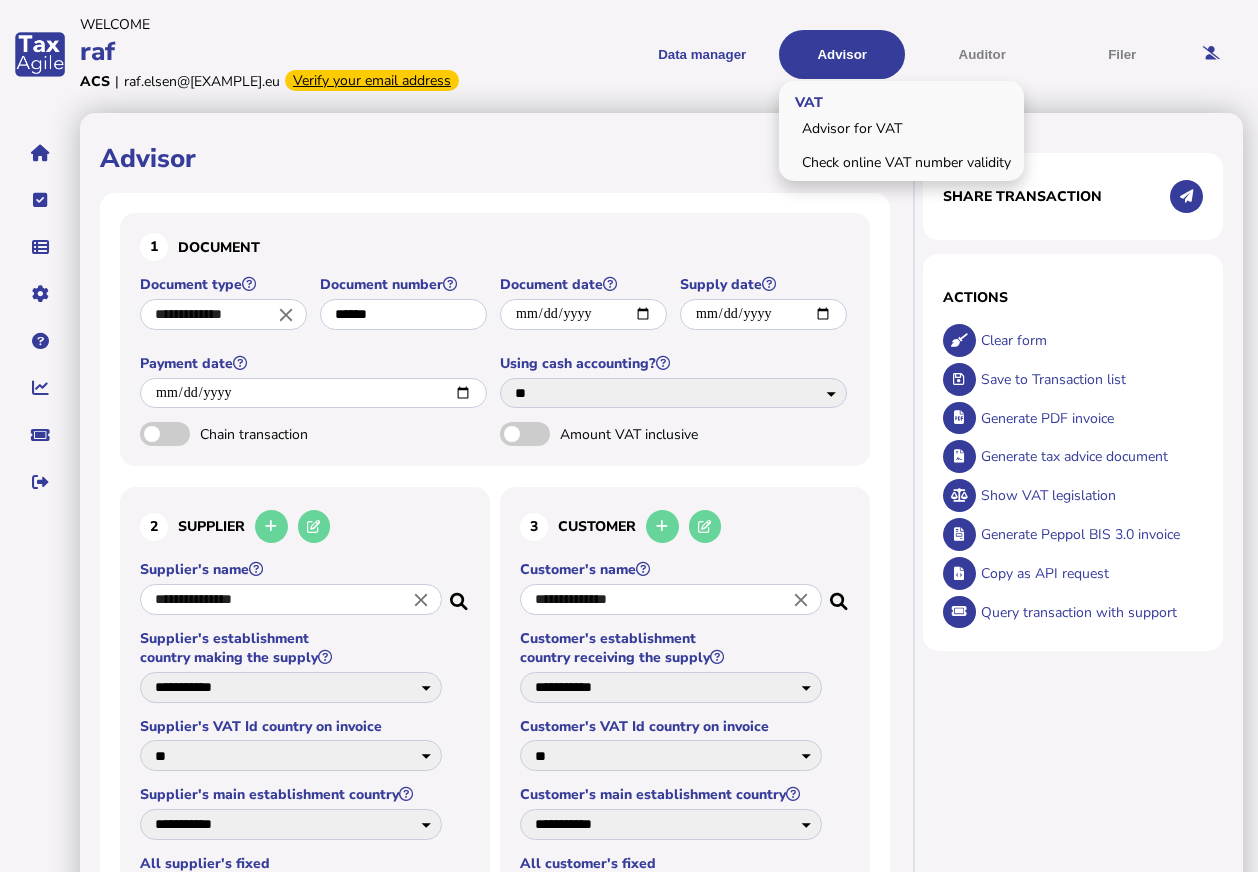 click on "VAT" at bounding box center (806, 100) 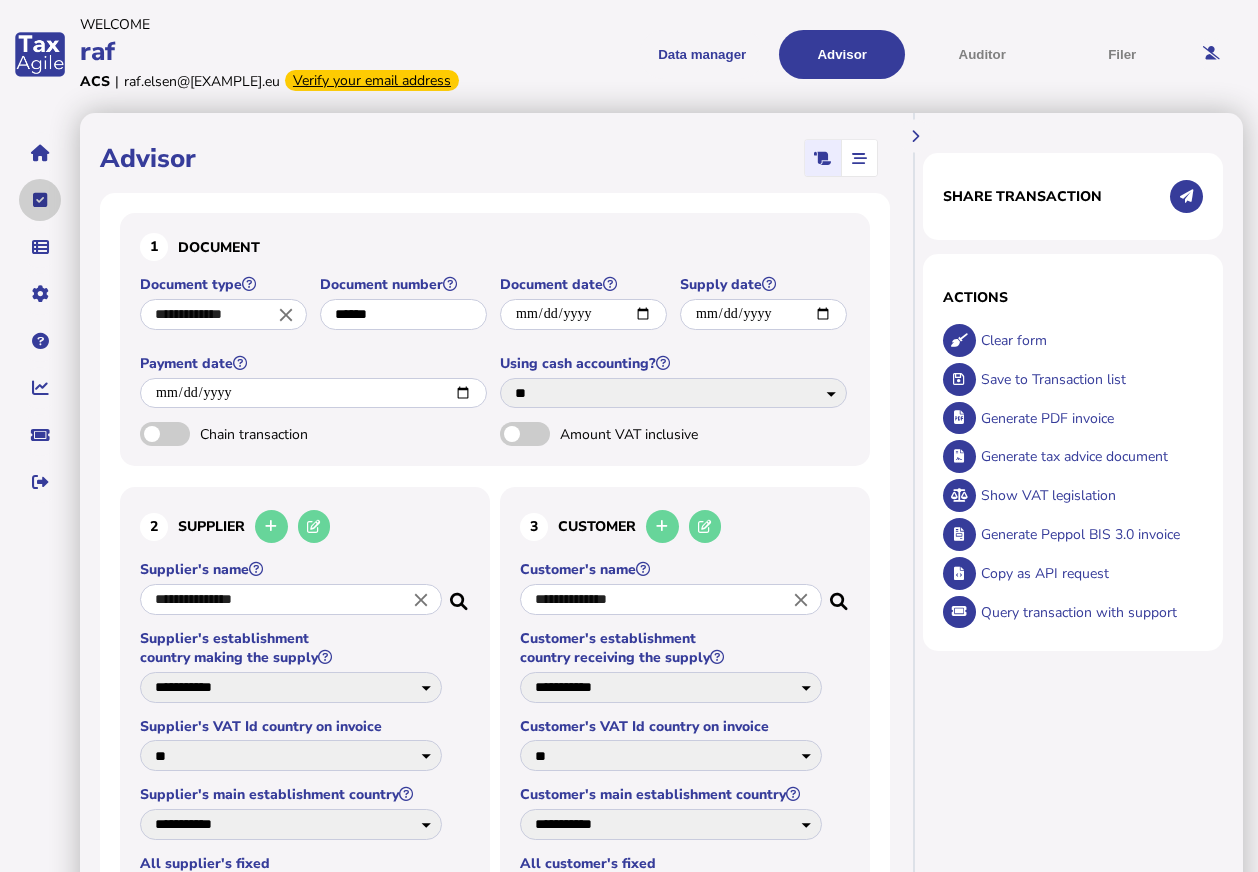 click at bounding box center [40, 200] 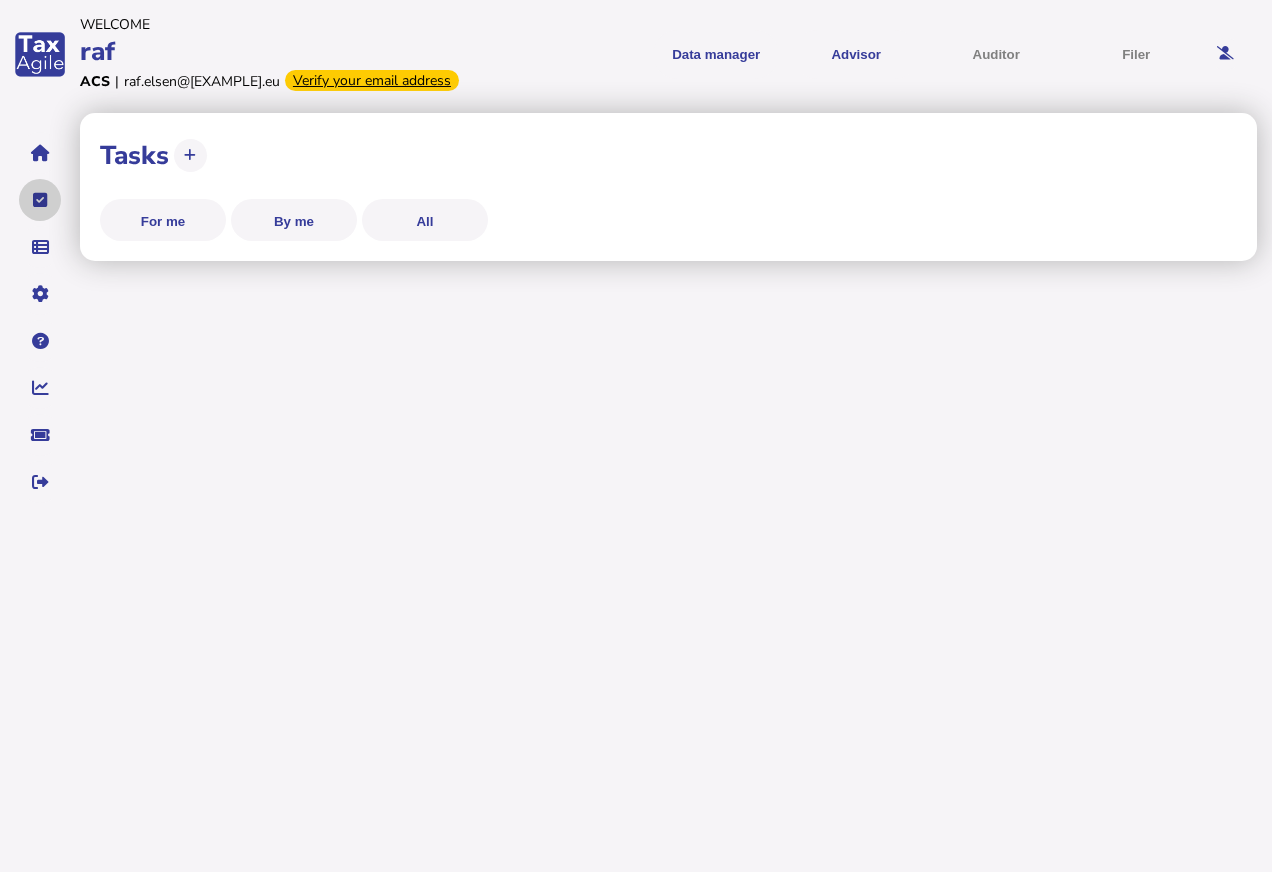 select on "**********" 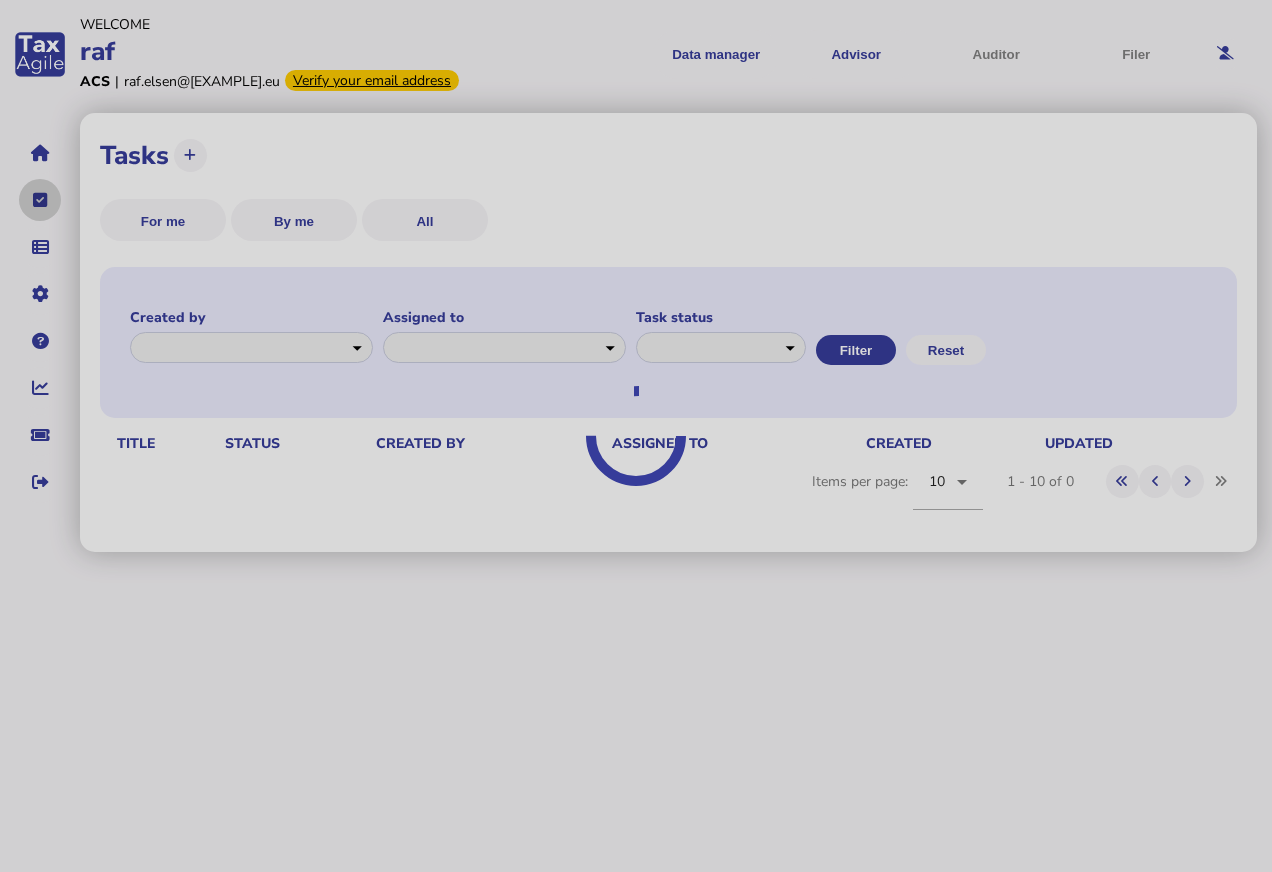 select on "**********" 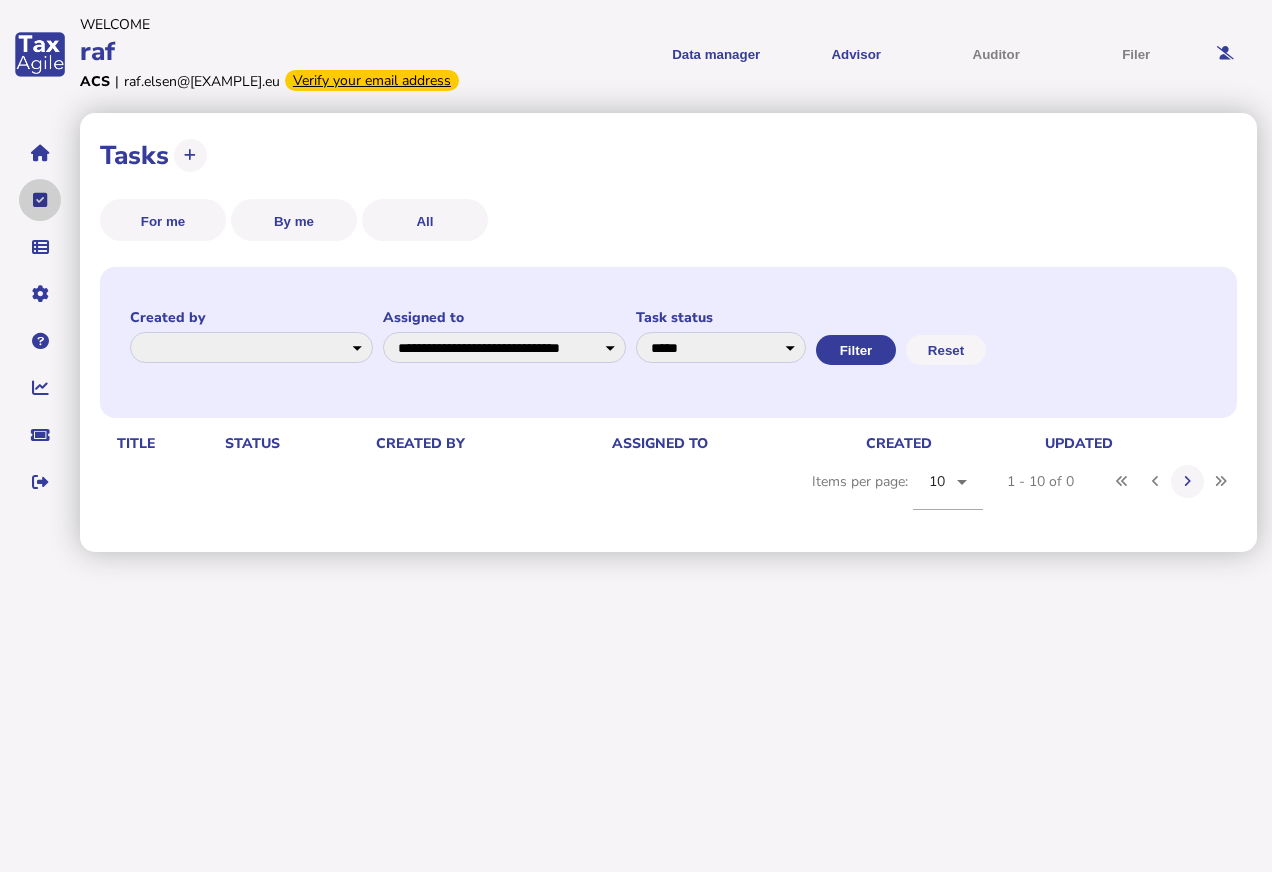 click at bounding box center (40, 200) 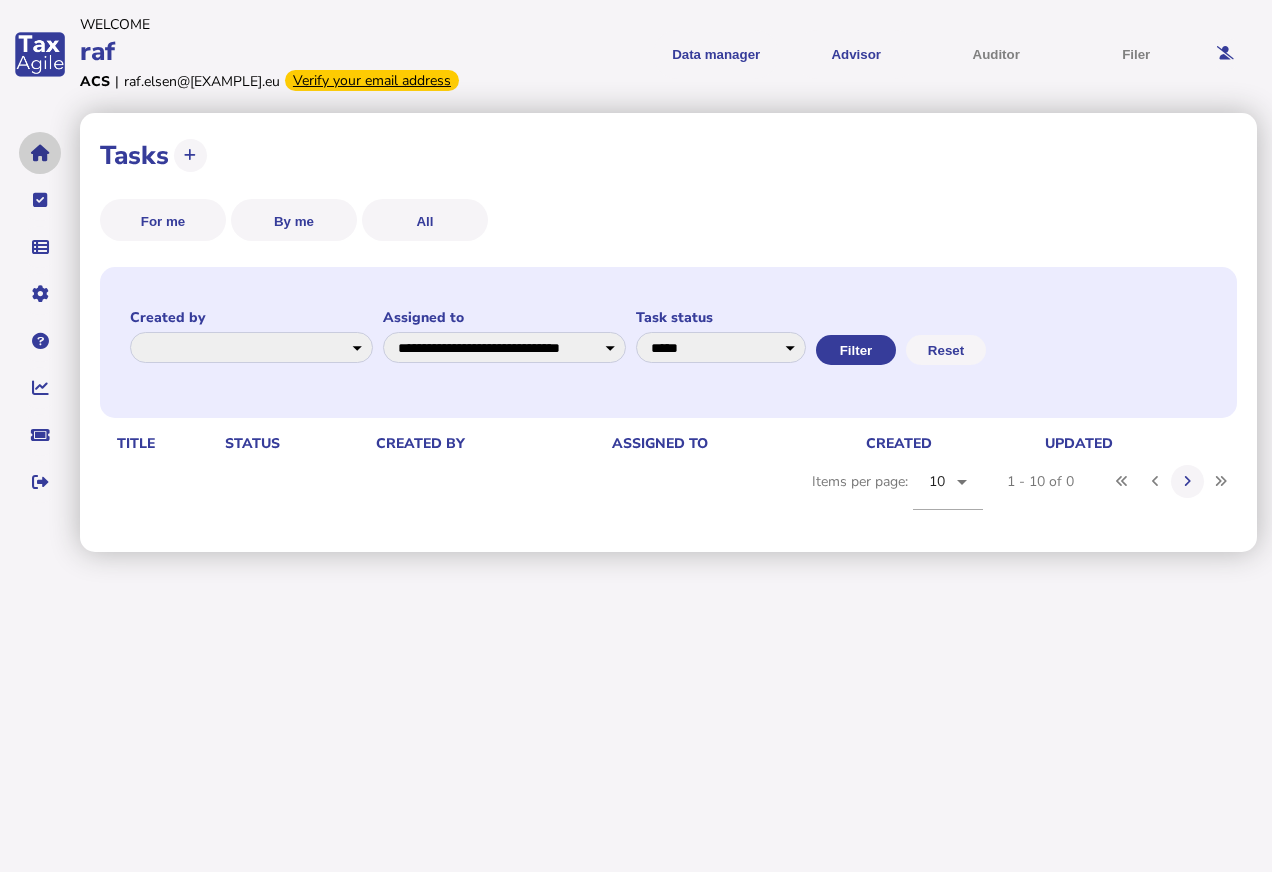 click at bounding box center (40, 153) 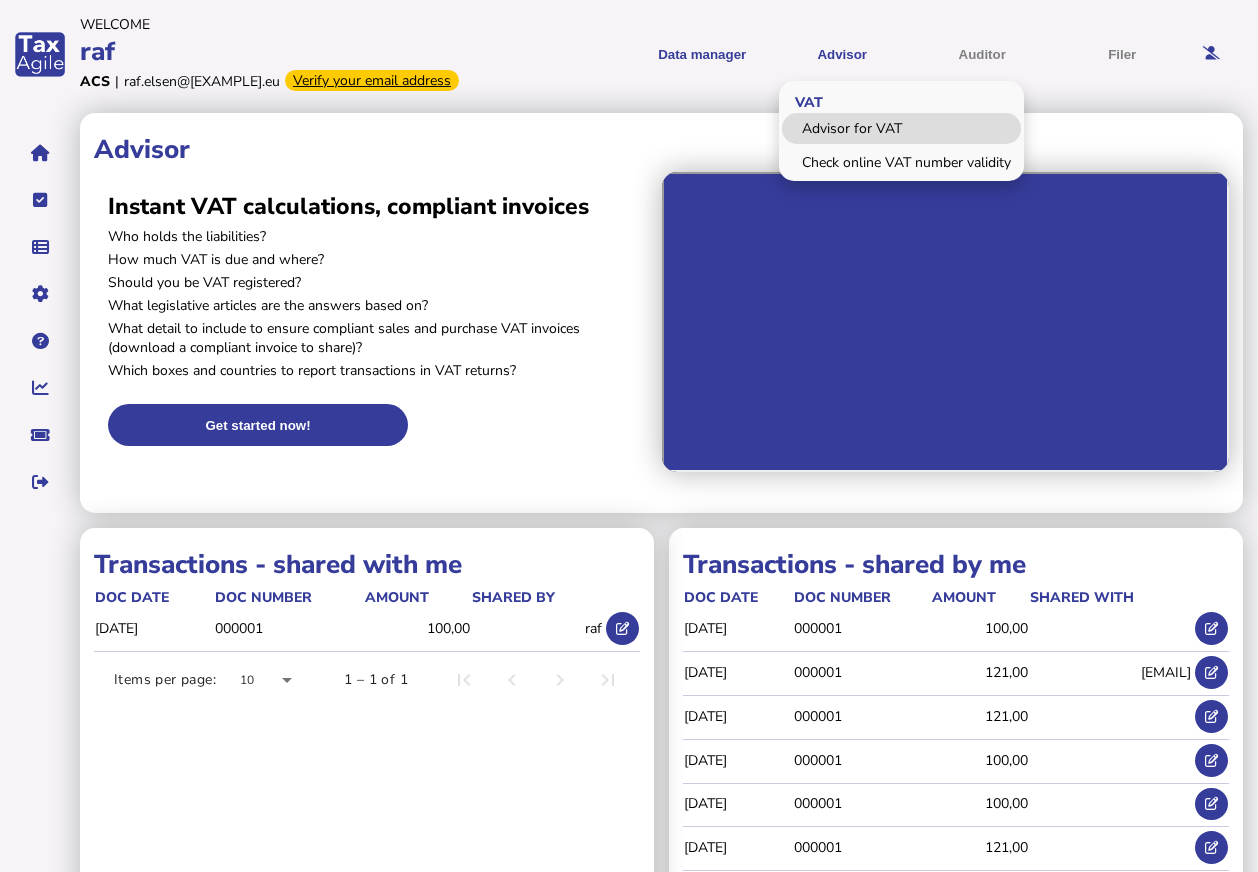 click on "Advisor for VAT" at bounding box center (901, 128) 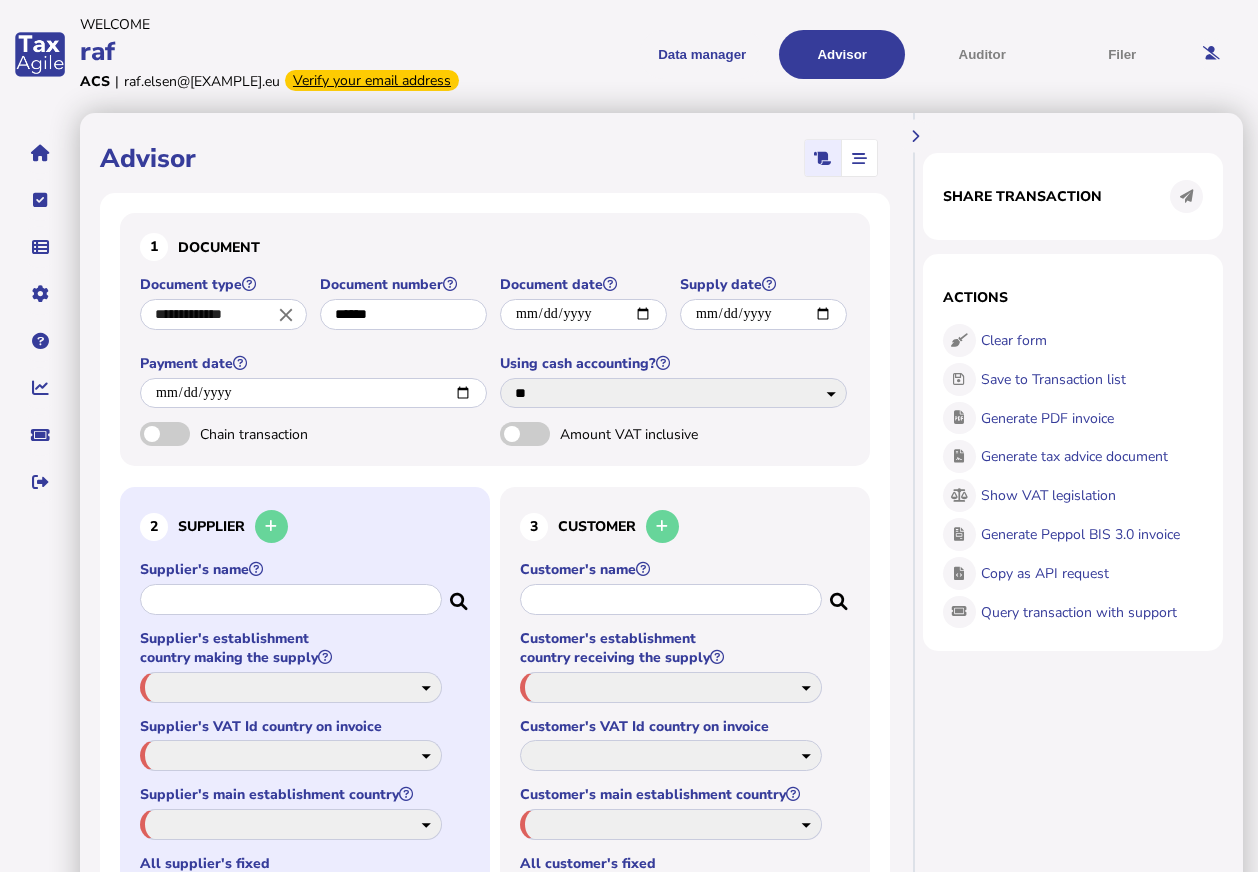 click at bounding box center (291, 599) 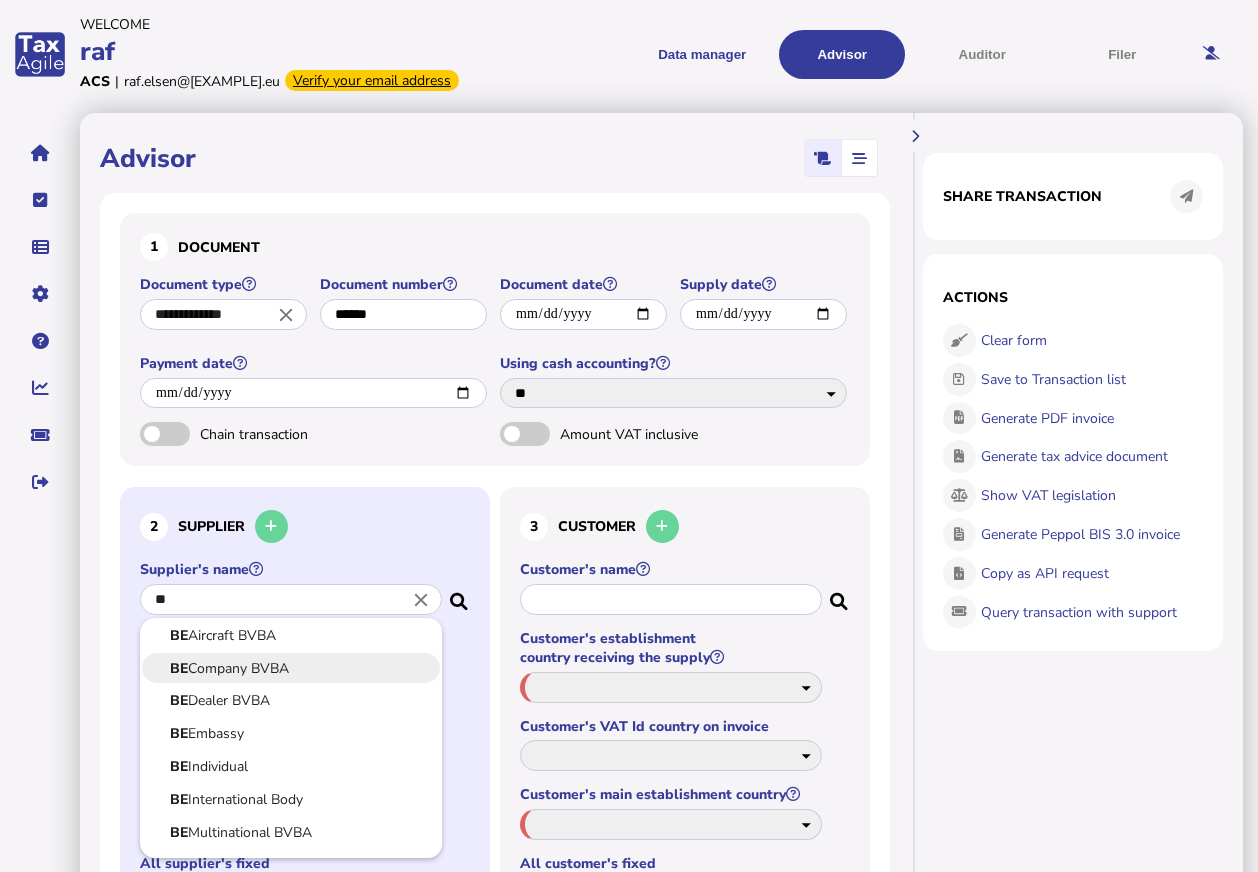 click on "BE  Company BVBA" at bounding box center [291, 668] 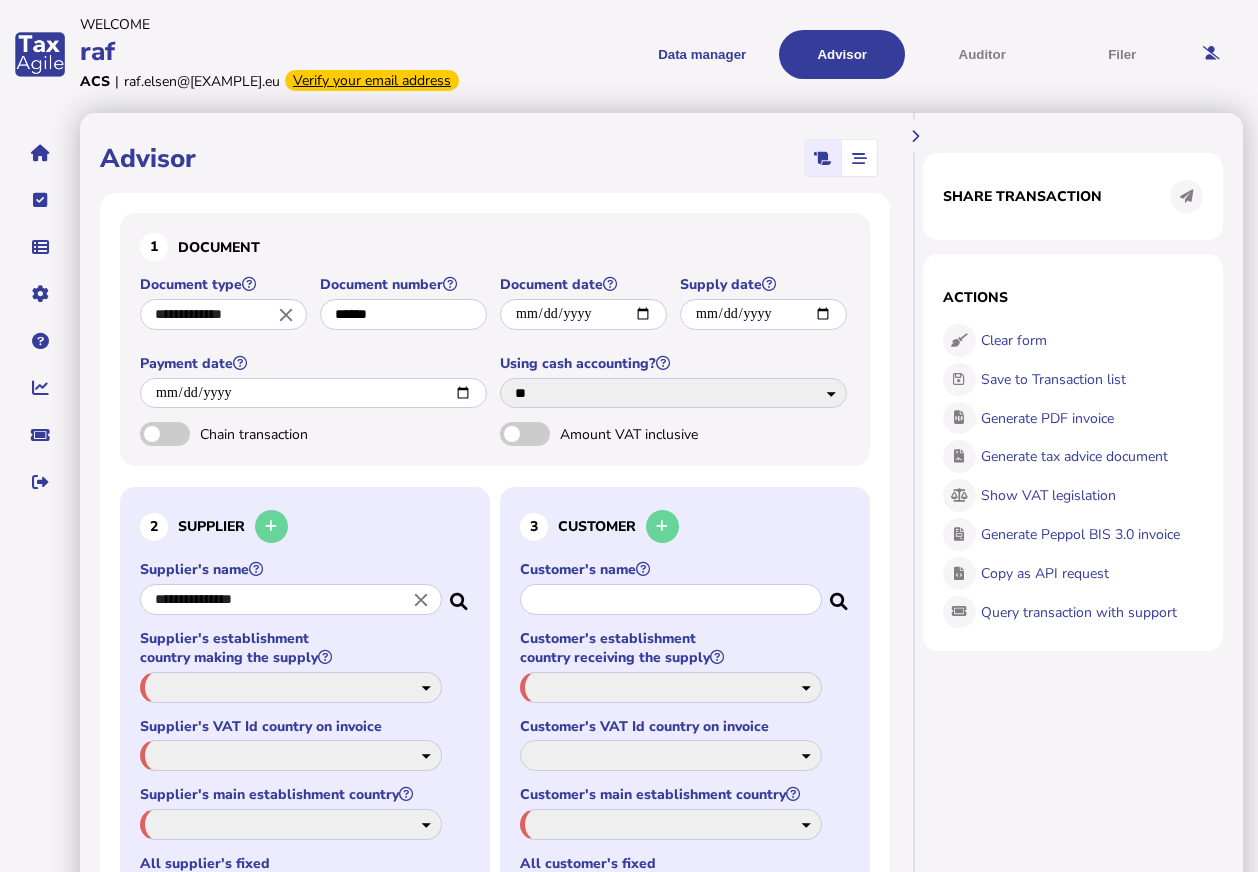 select on "**" 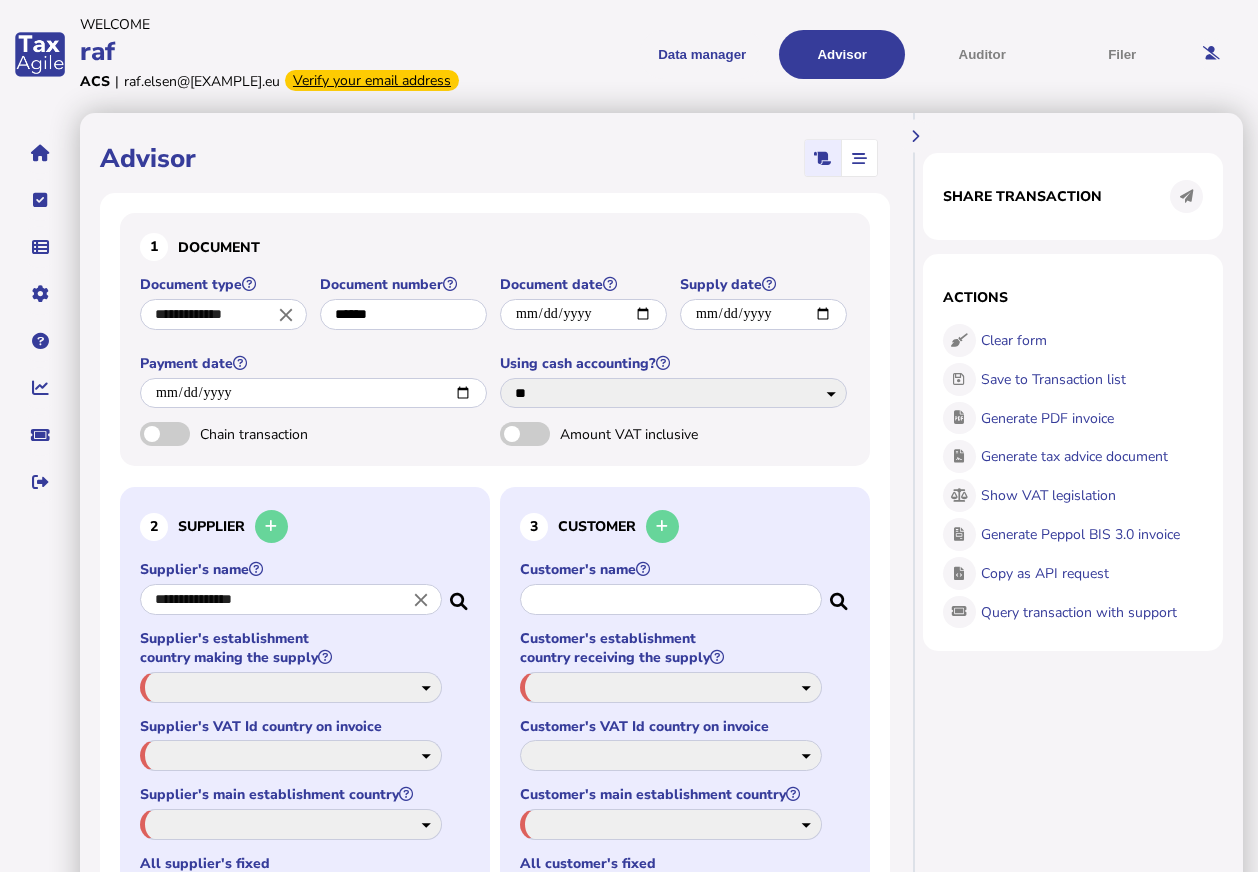 select on "**" 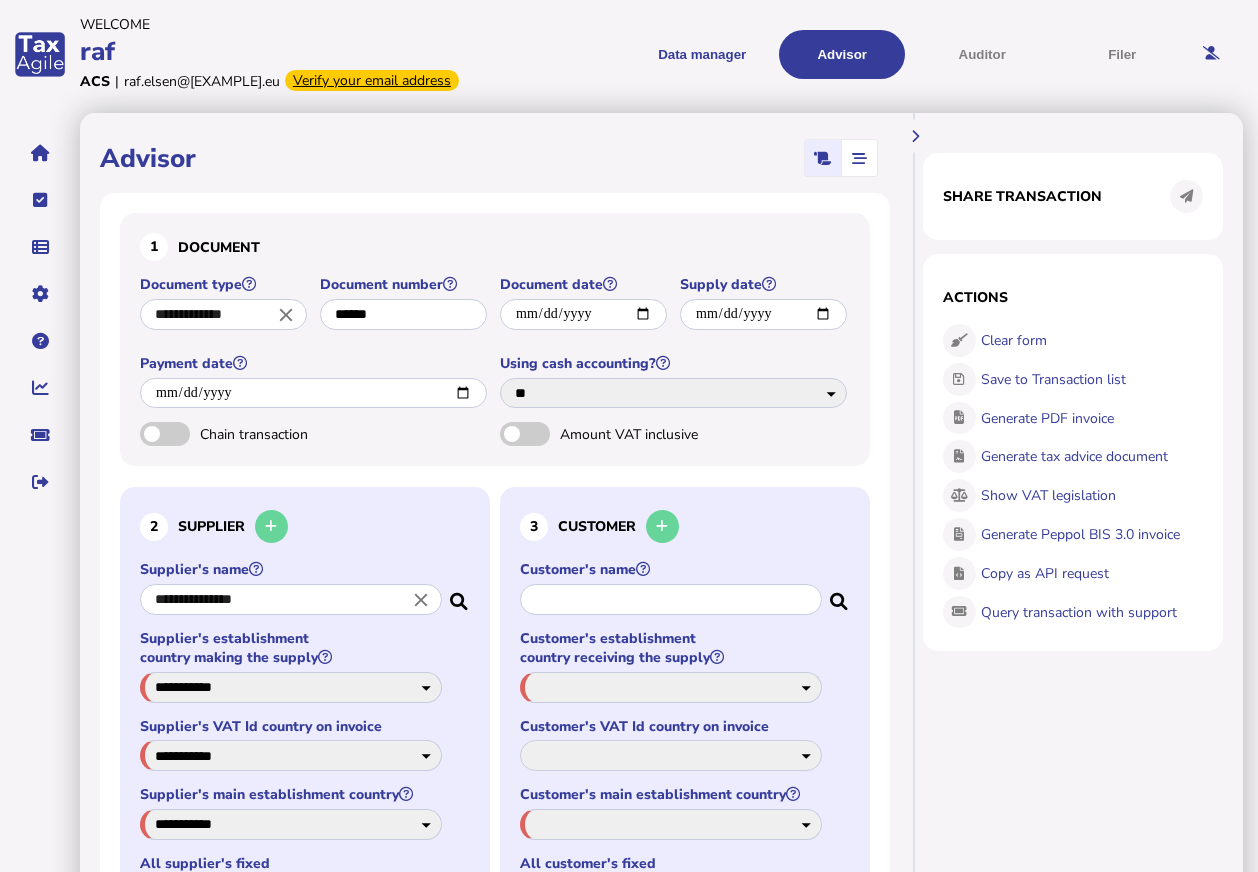 select on "**" 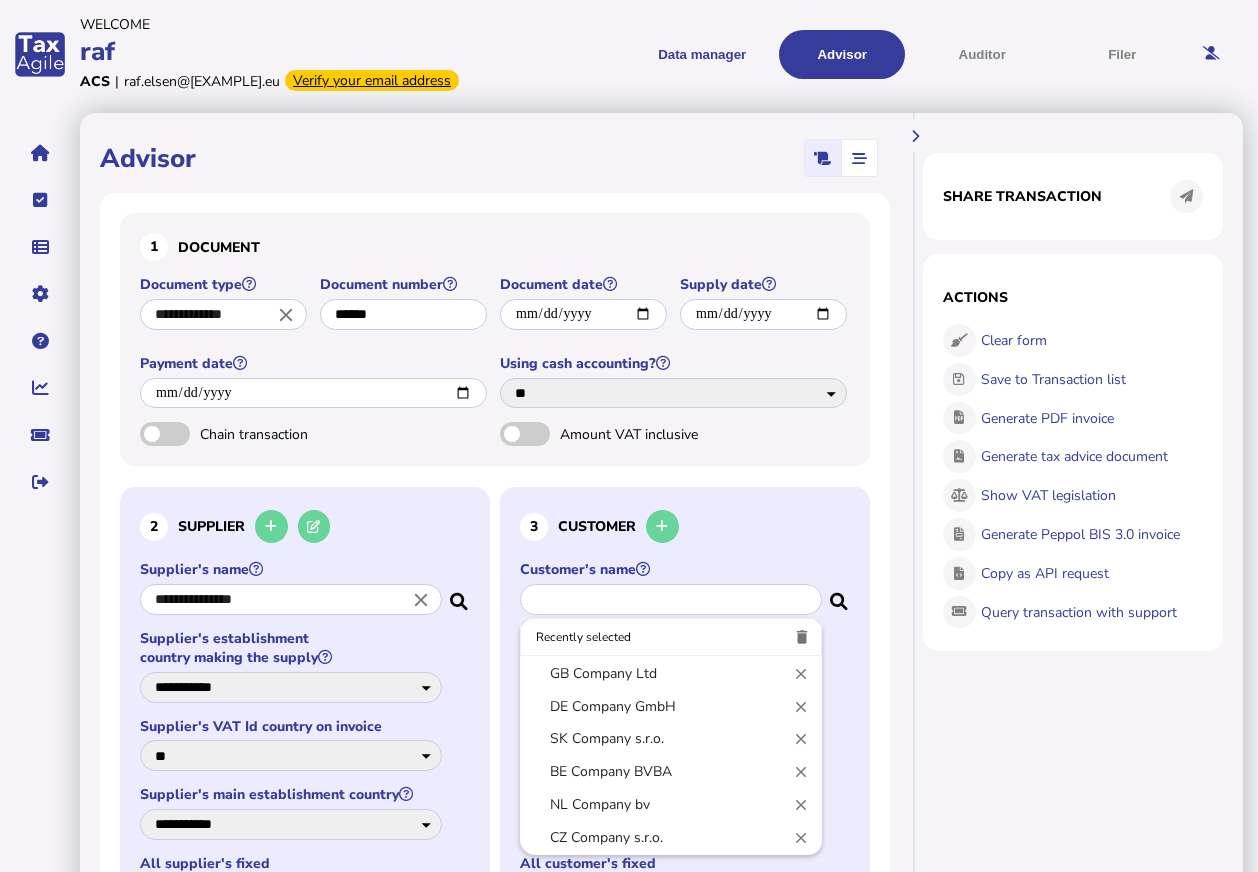 click at bounding box center [671, 599] 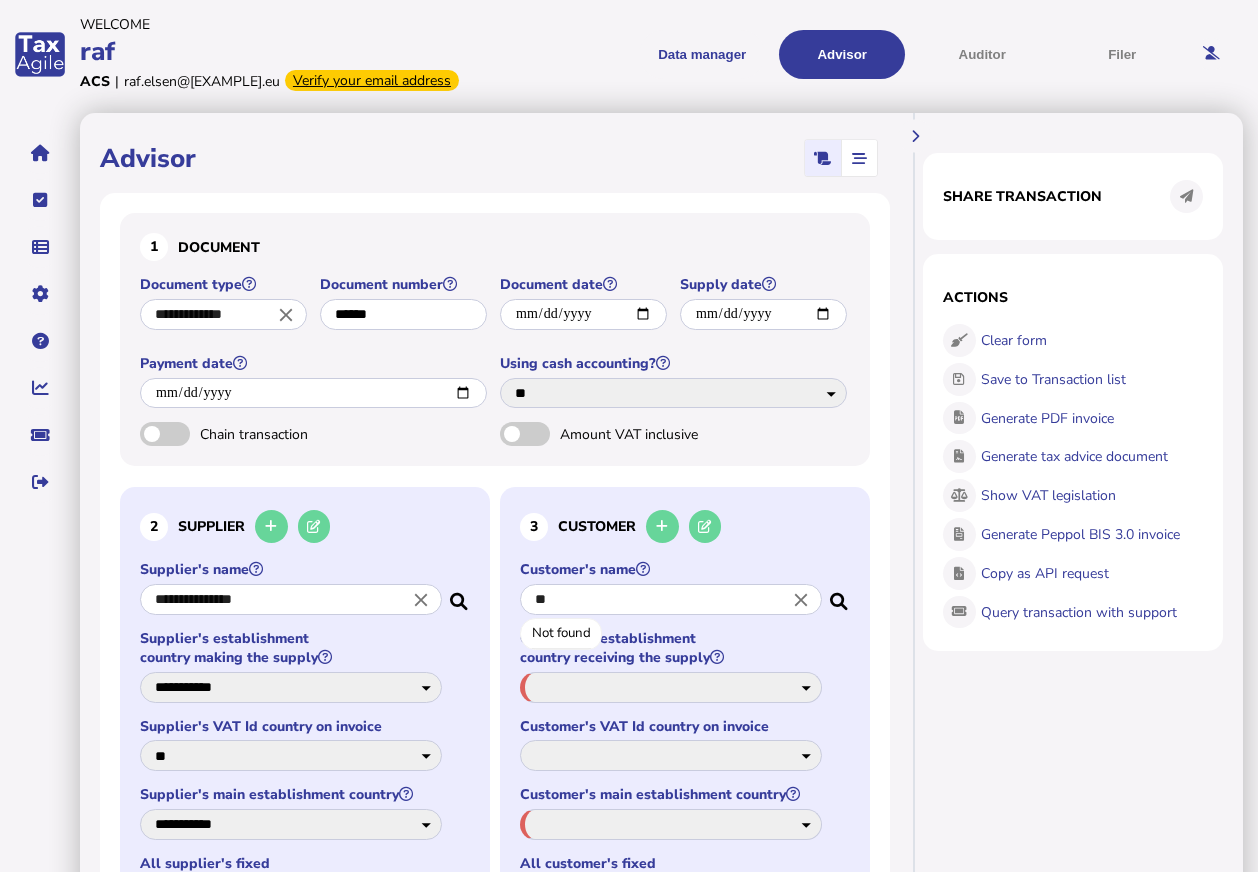 type on "*" 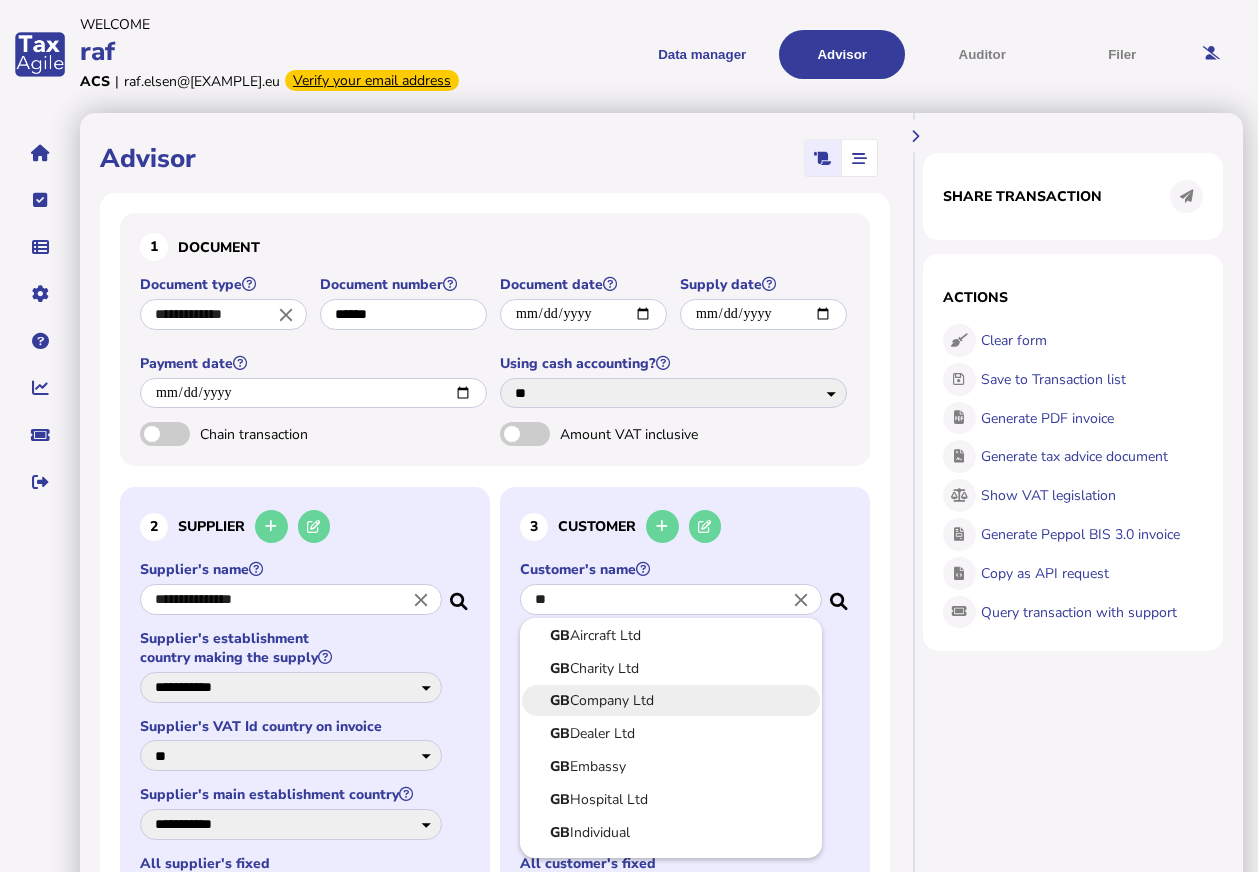 click on "GB  Company Ltd" at bounding box center (671, 700) 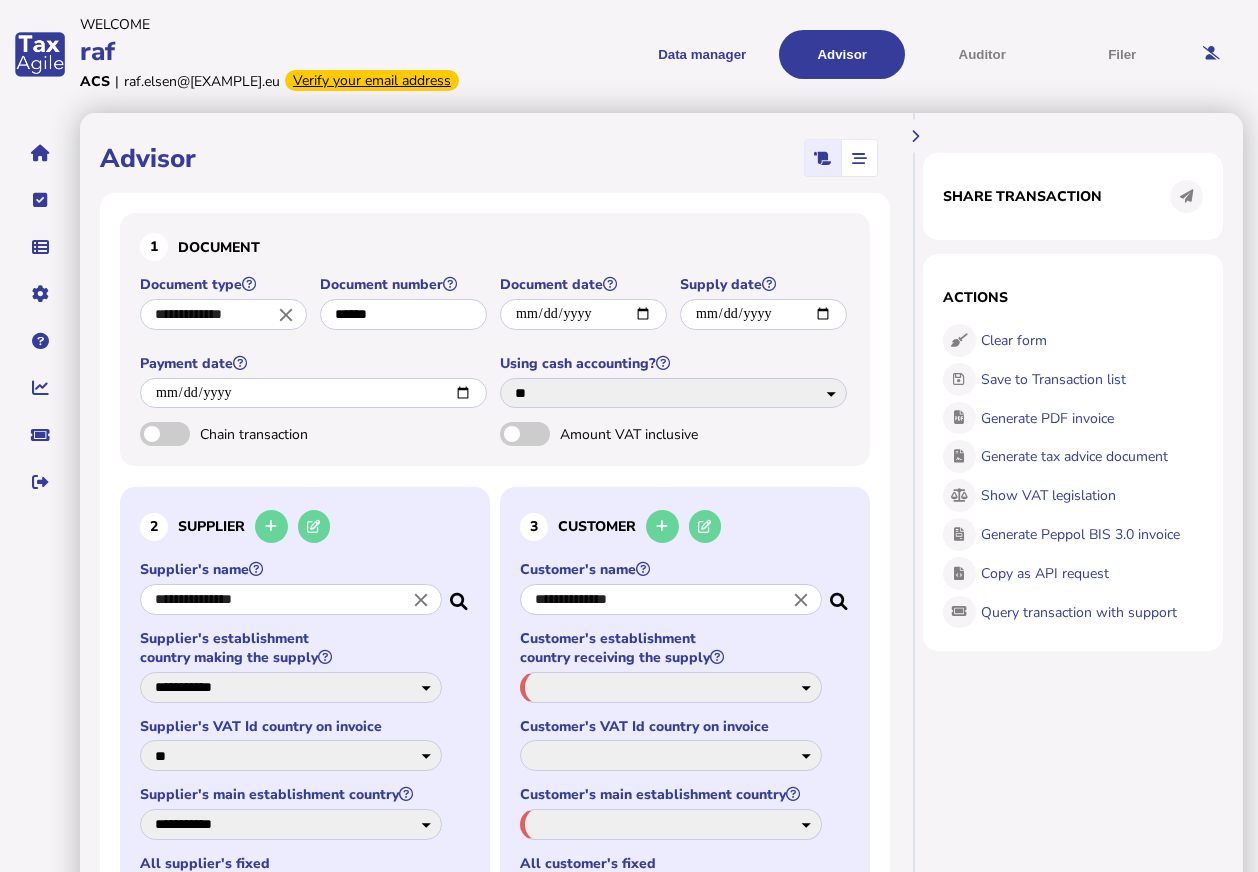 select on "**" 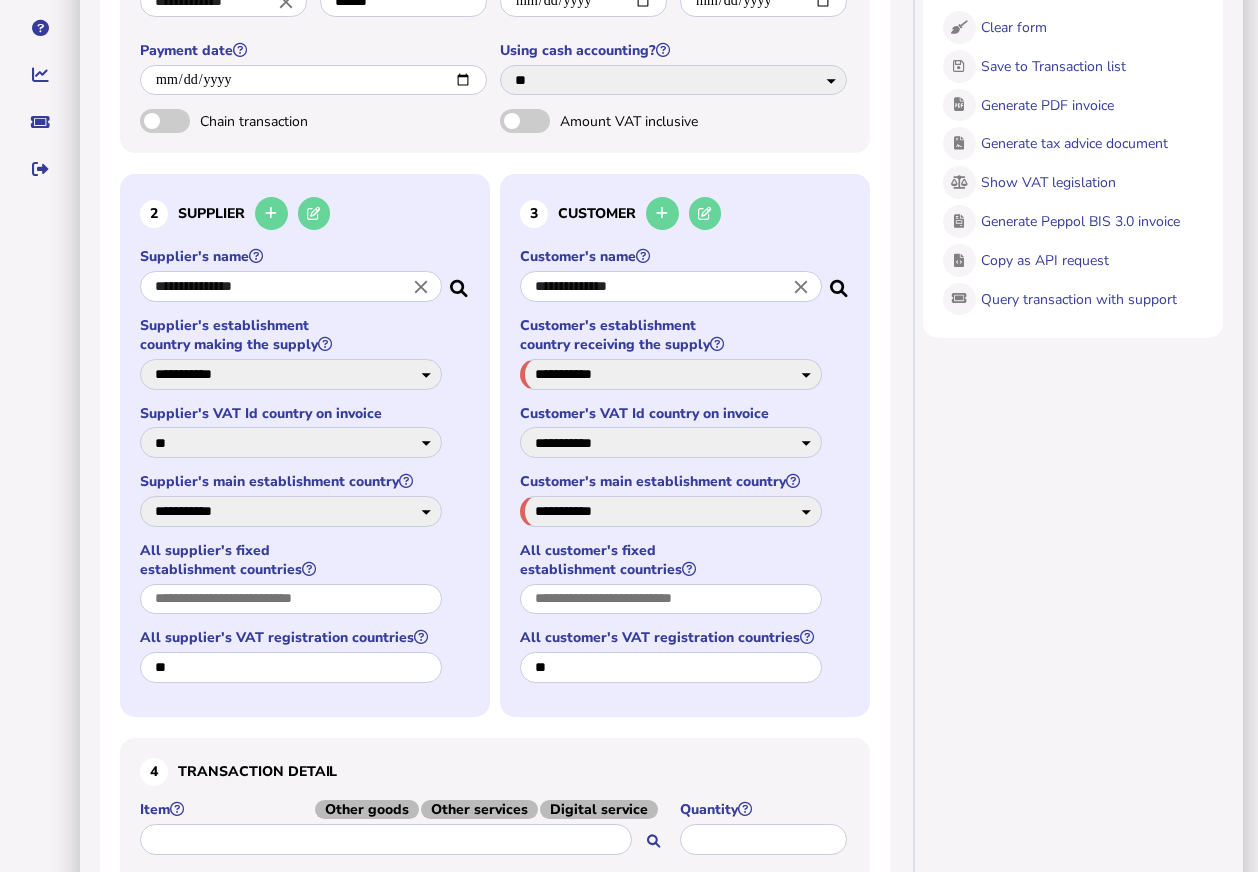 select on "**" 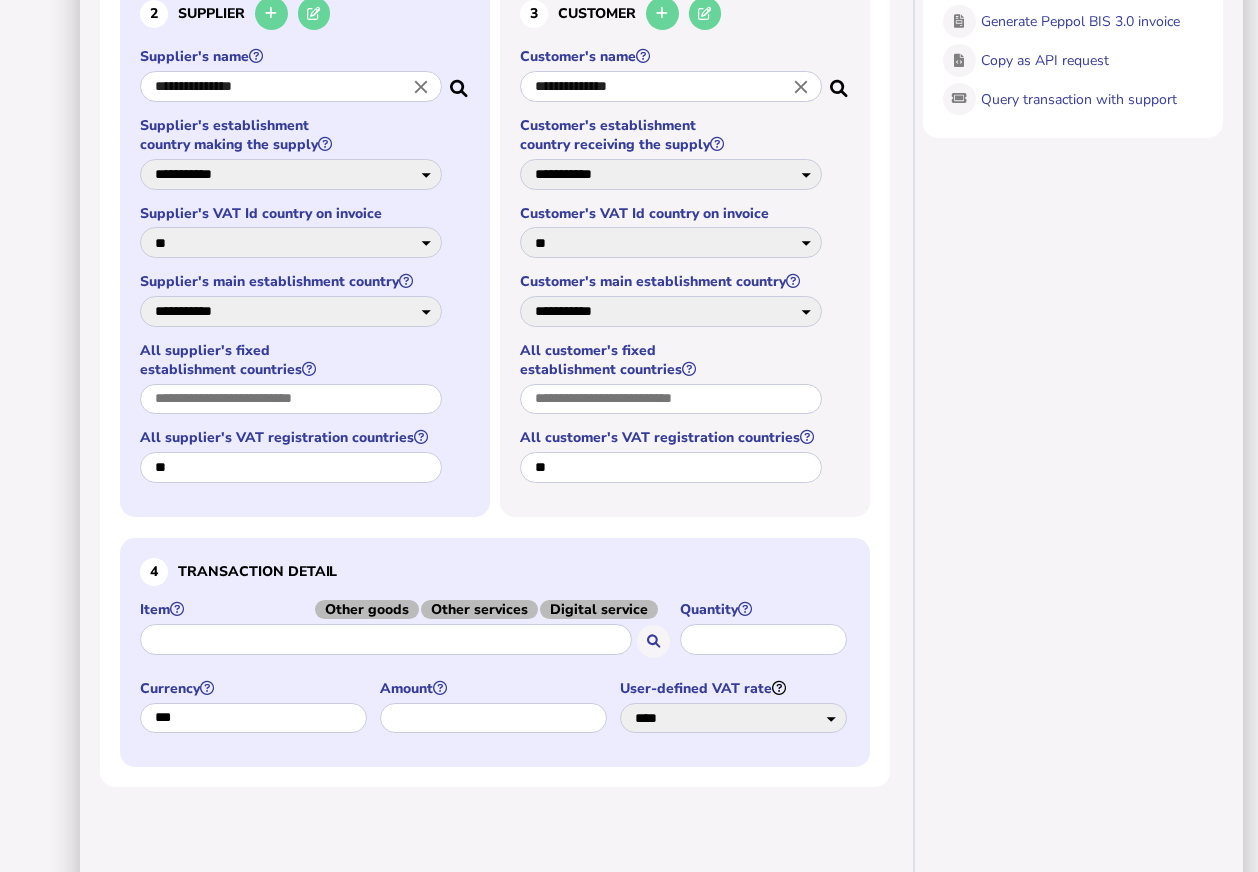 scroll, scrollTop: 713, scrollLeft: 0, axis: vertical 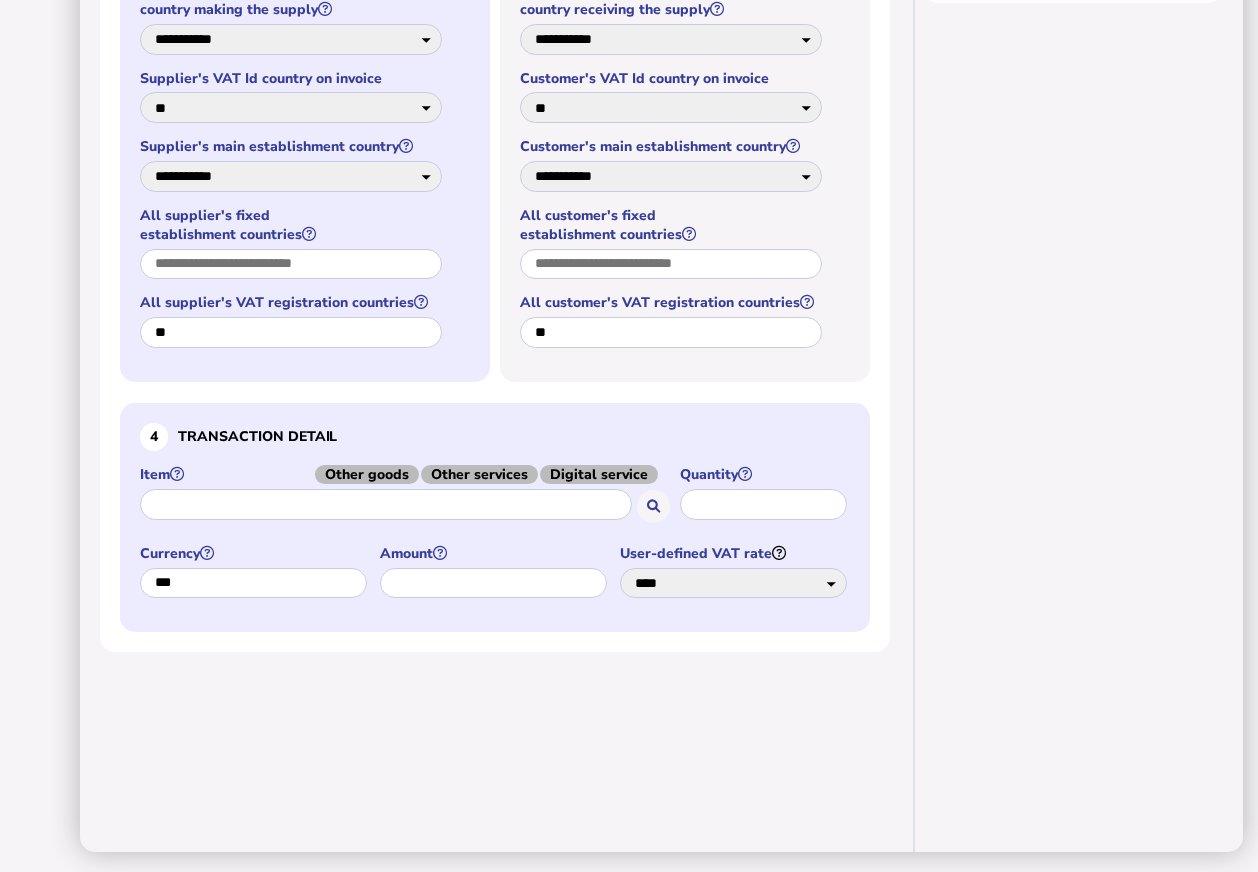 click at bounding box center (386, 504) 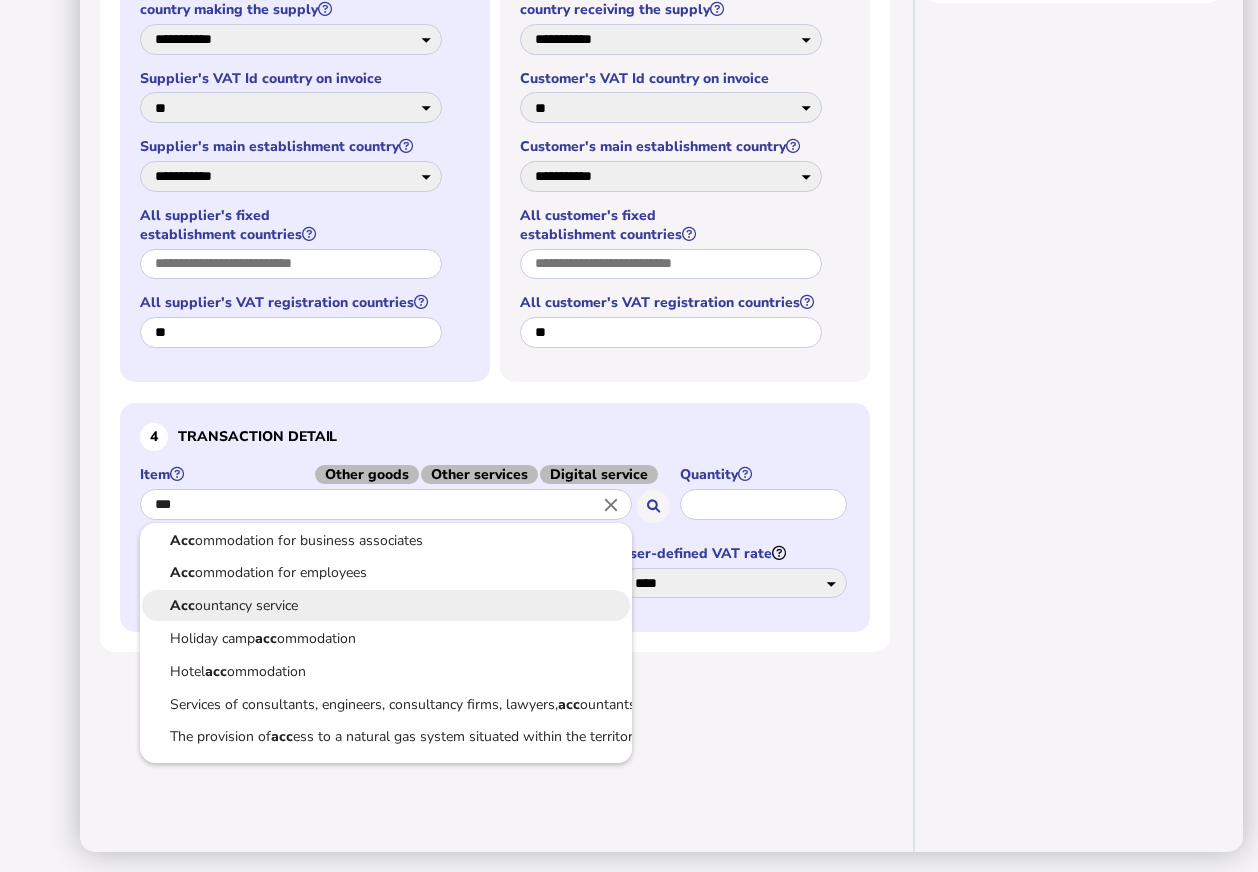 click on "Acc ountancy service" at bounding box center (386, 605) 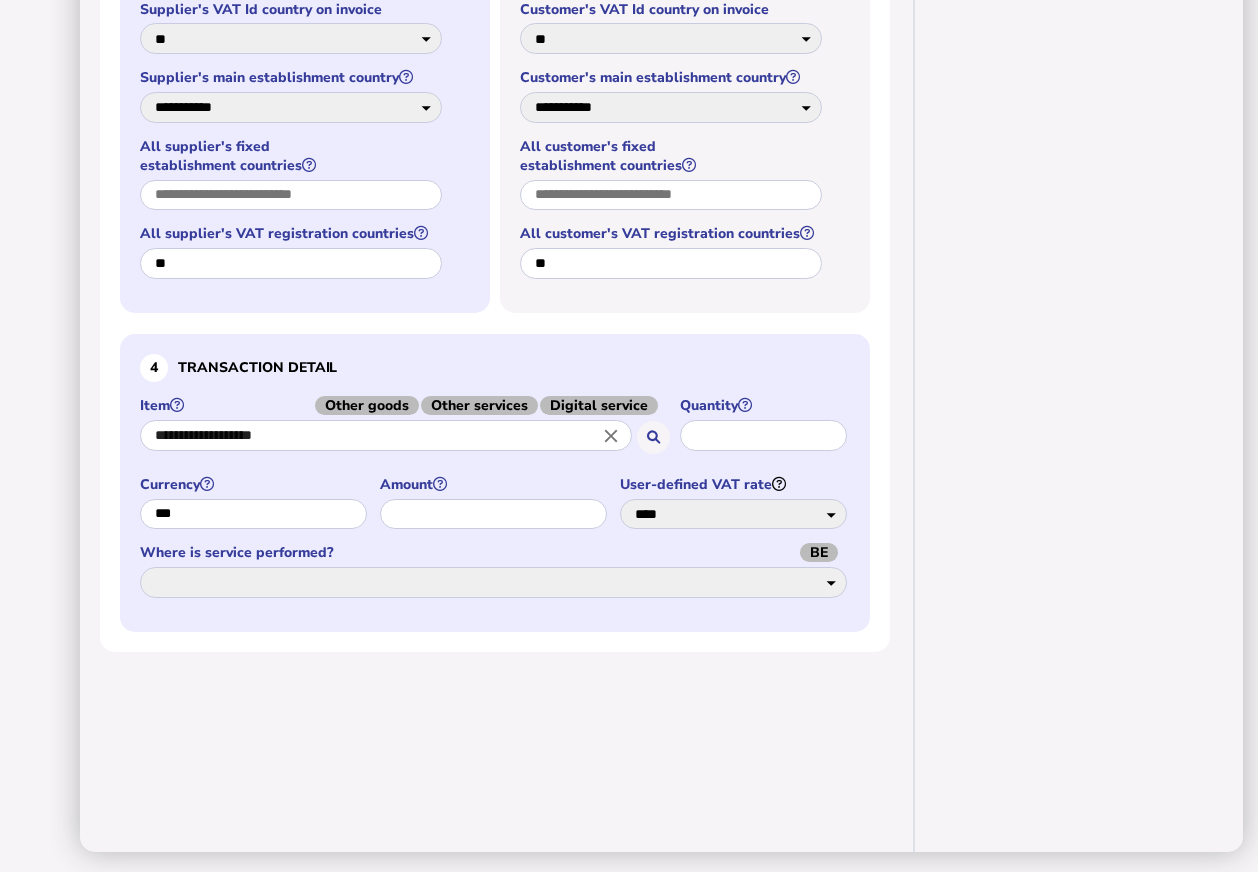 scroll, scrollTop: 893, scrollLeft: 0, axis: vertical 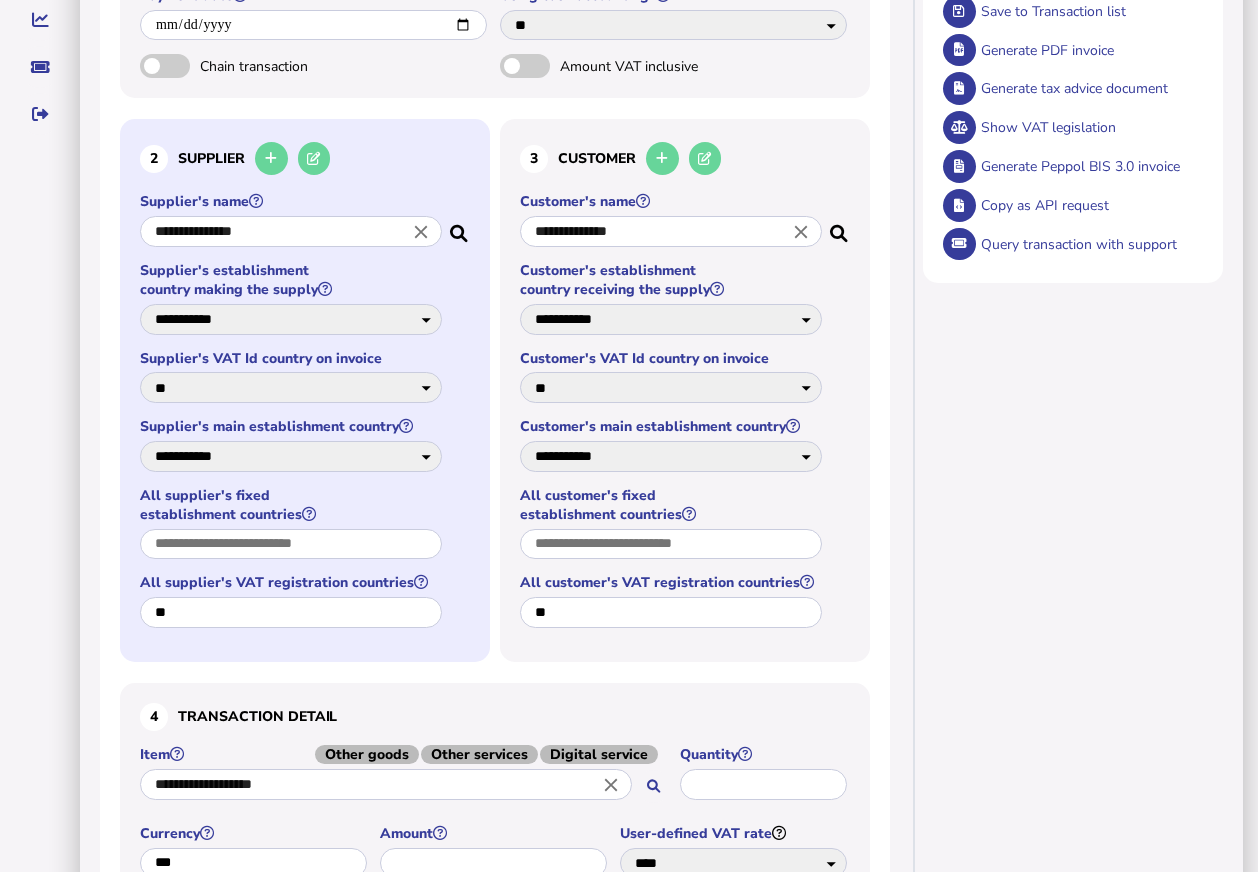 click at bounding box center (840, 227) 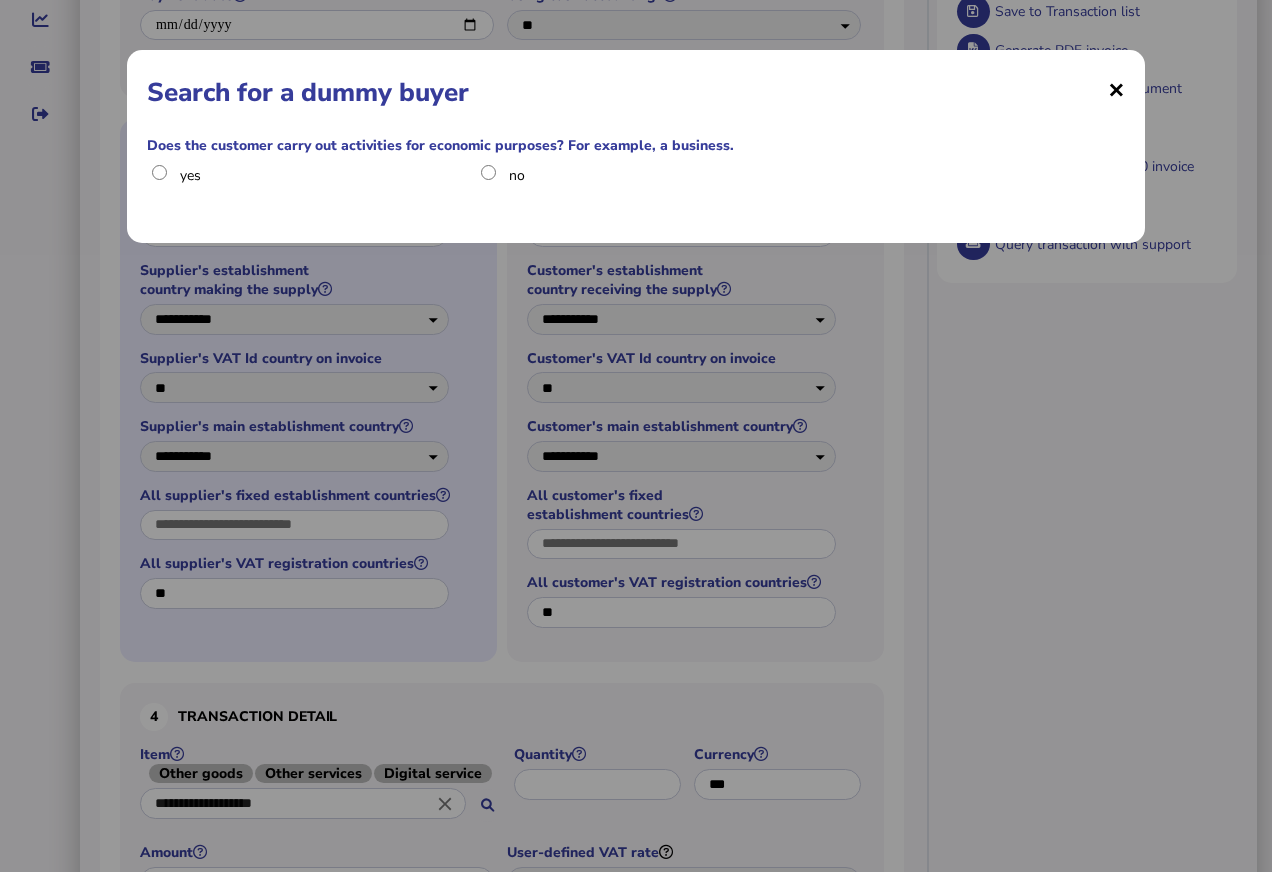 click on "×" at bounding box center (0, 0) 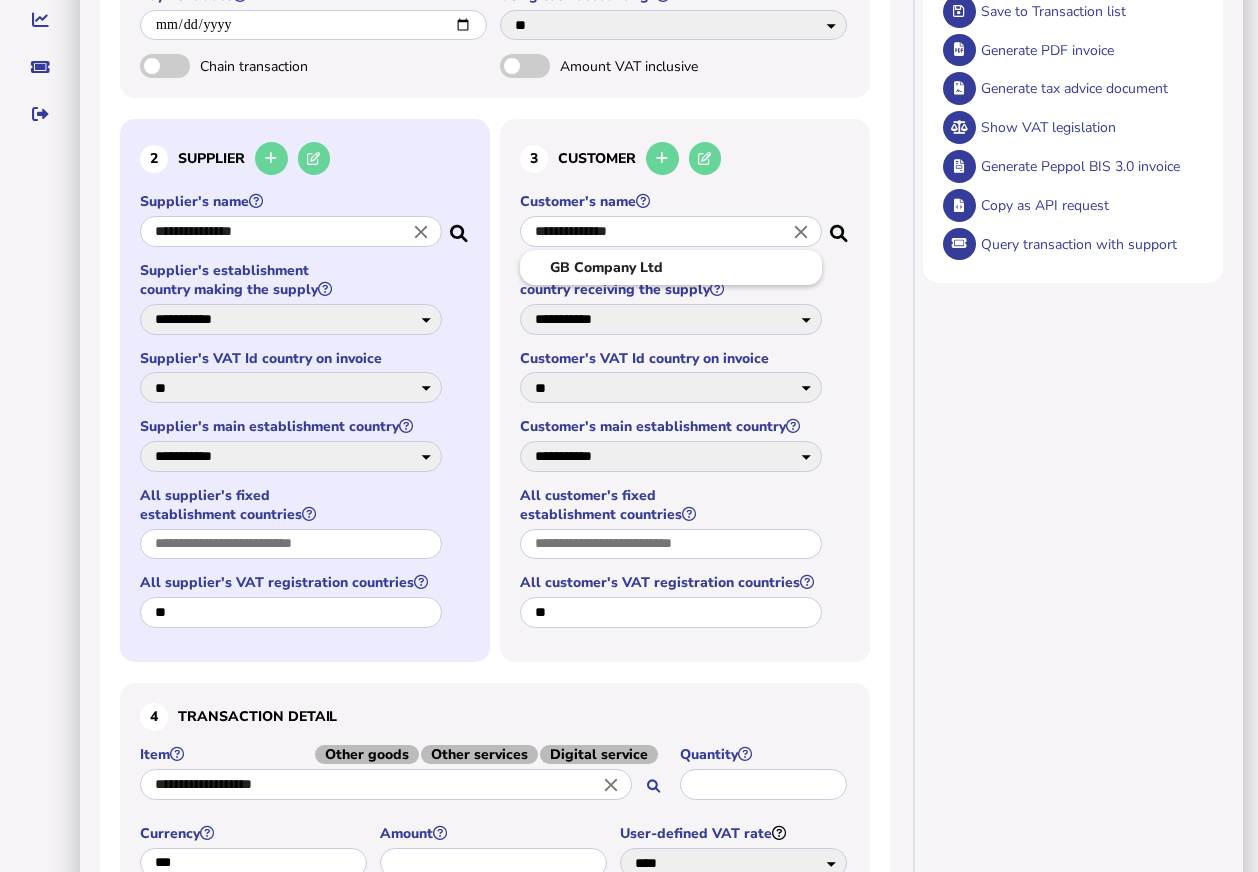 drag, startPoint x: 642, startPoint y: 370, endPoint x: 418, endPoint y: 343, distance: 225.62137 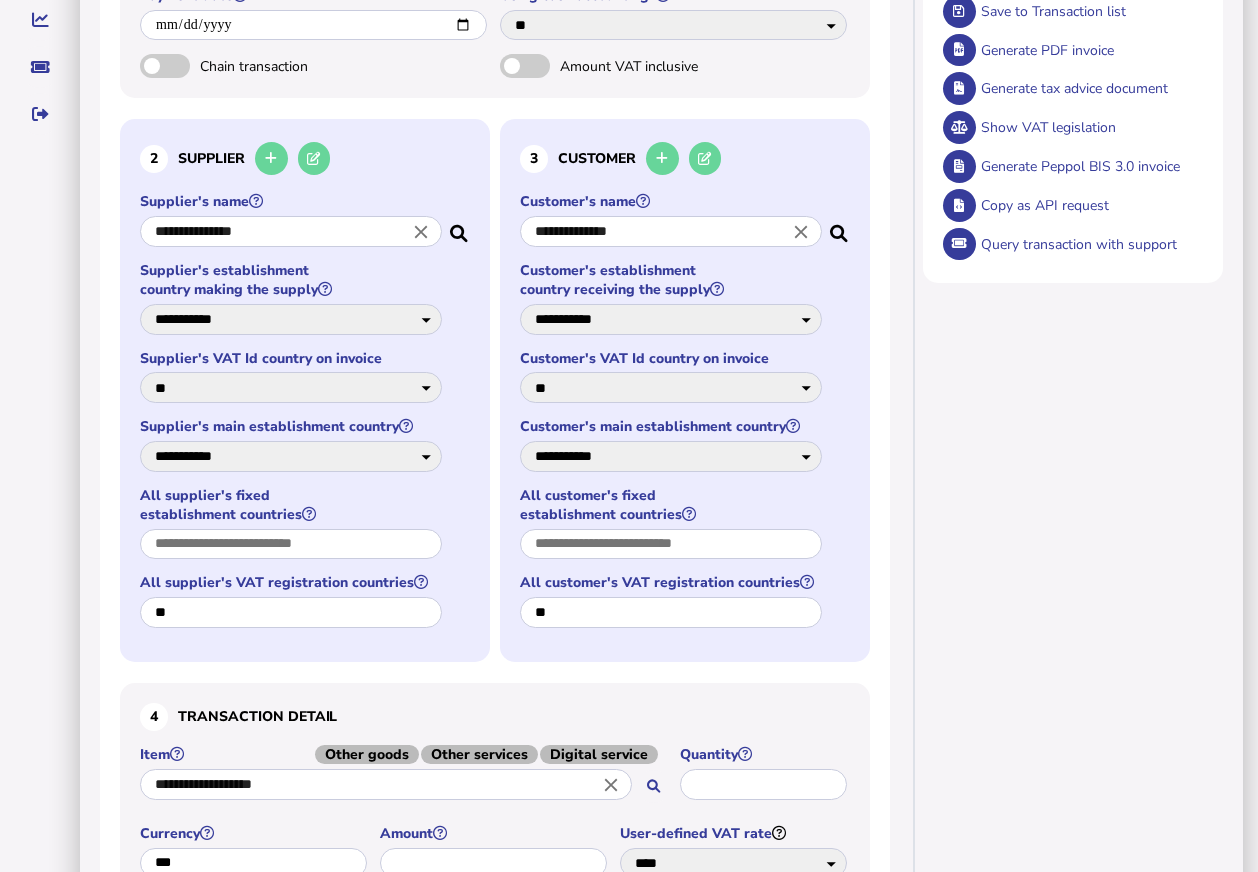 click at bounding box center (840, 227) 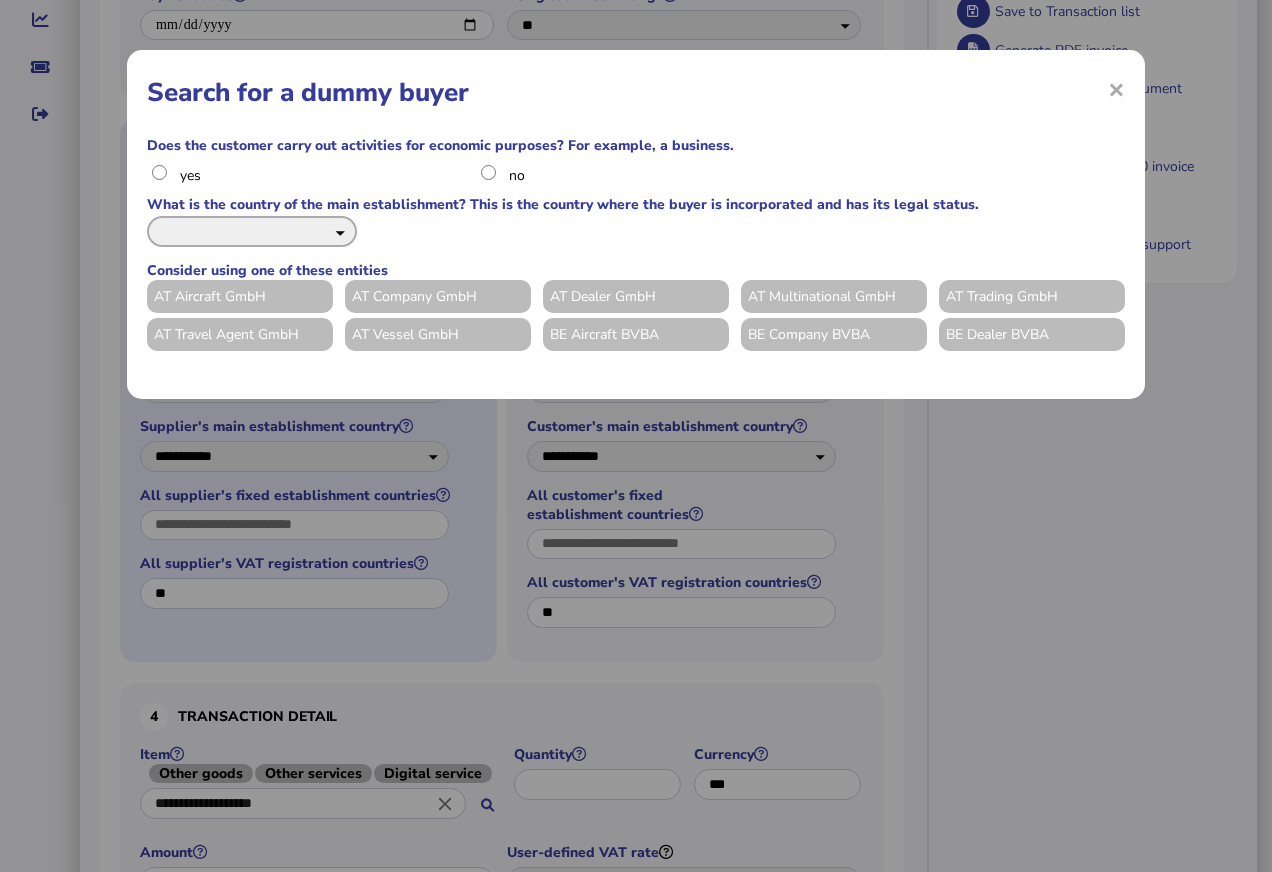 click on "** ** ** ** ** ** ** ** ** ** ** ** ** ** ** ** ** ** ** ** ** ** ** ** ** ** ** ** ** ** **" at bounding box center (252, 231) 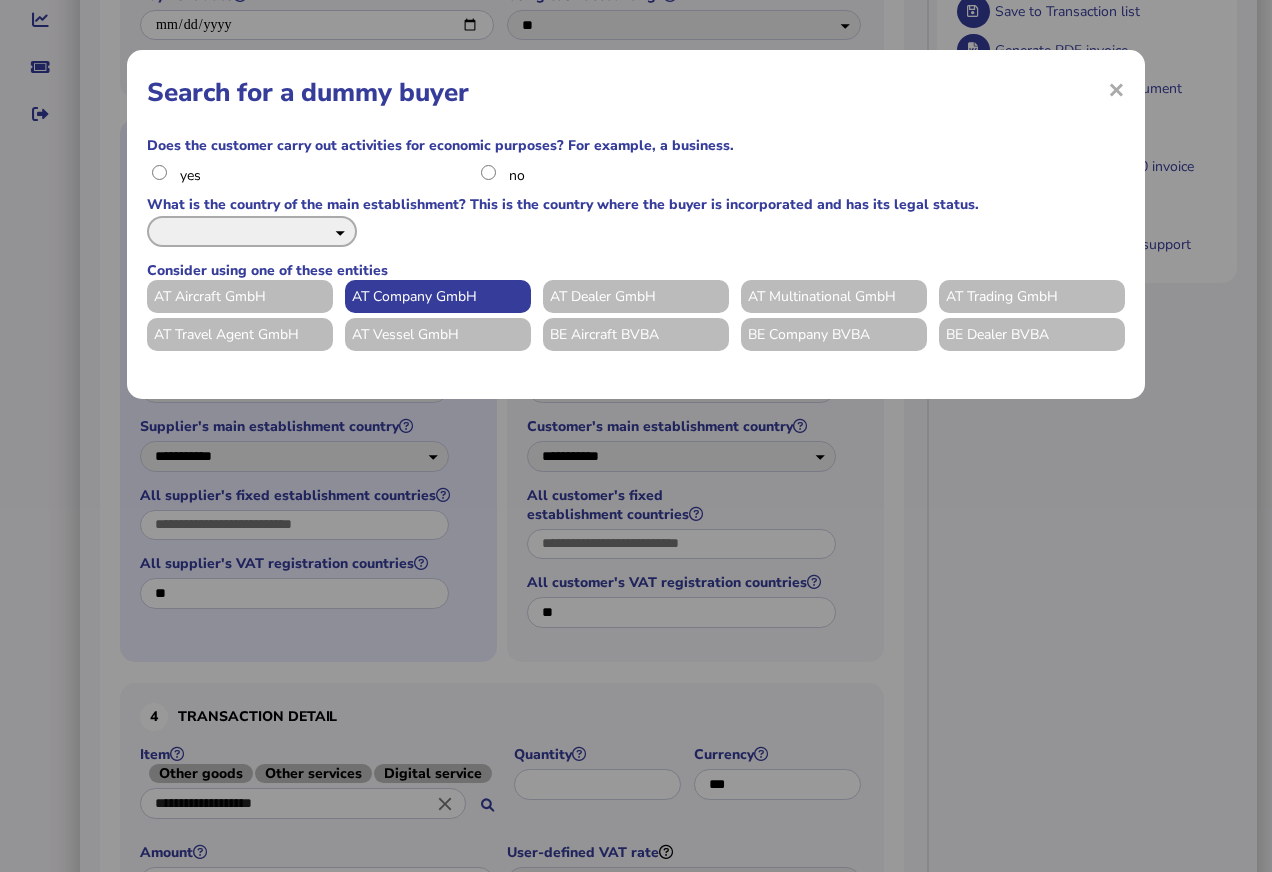 select on "**" 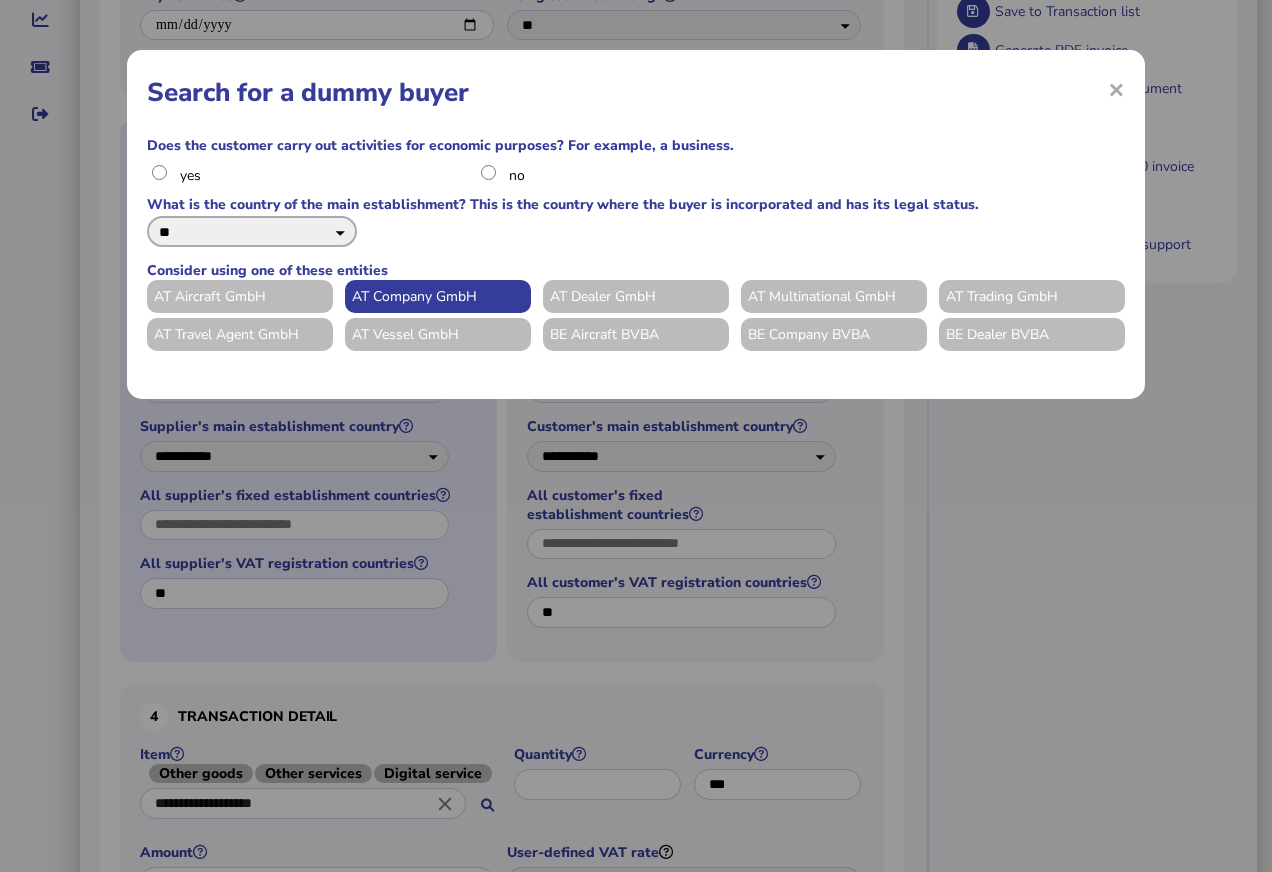 click on "** ** ** ** ** ** ** ** ** ** ** ** ** ** ** ** ** ** ** ** ** ** ** ** ** ** ** ** ** ** **" at bounding box center [252, 231] 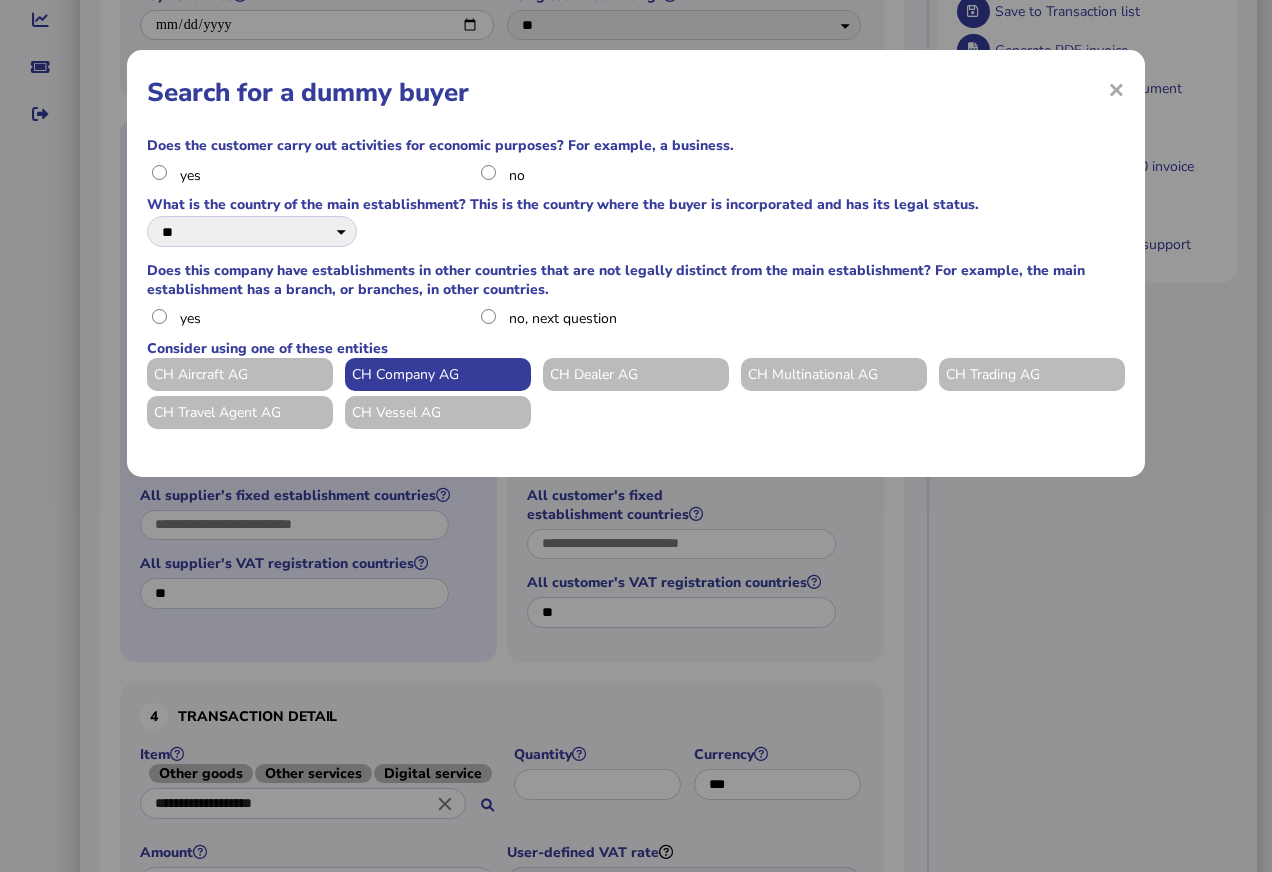 click on "CH Company AG" at bounding box center [438, 374] 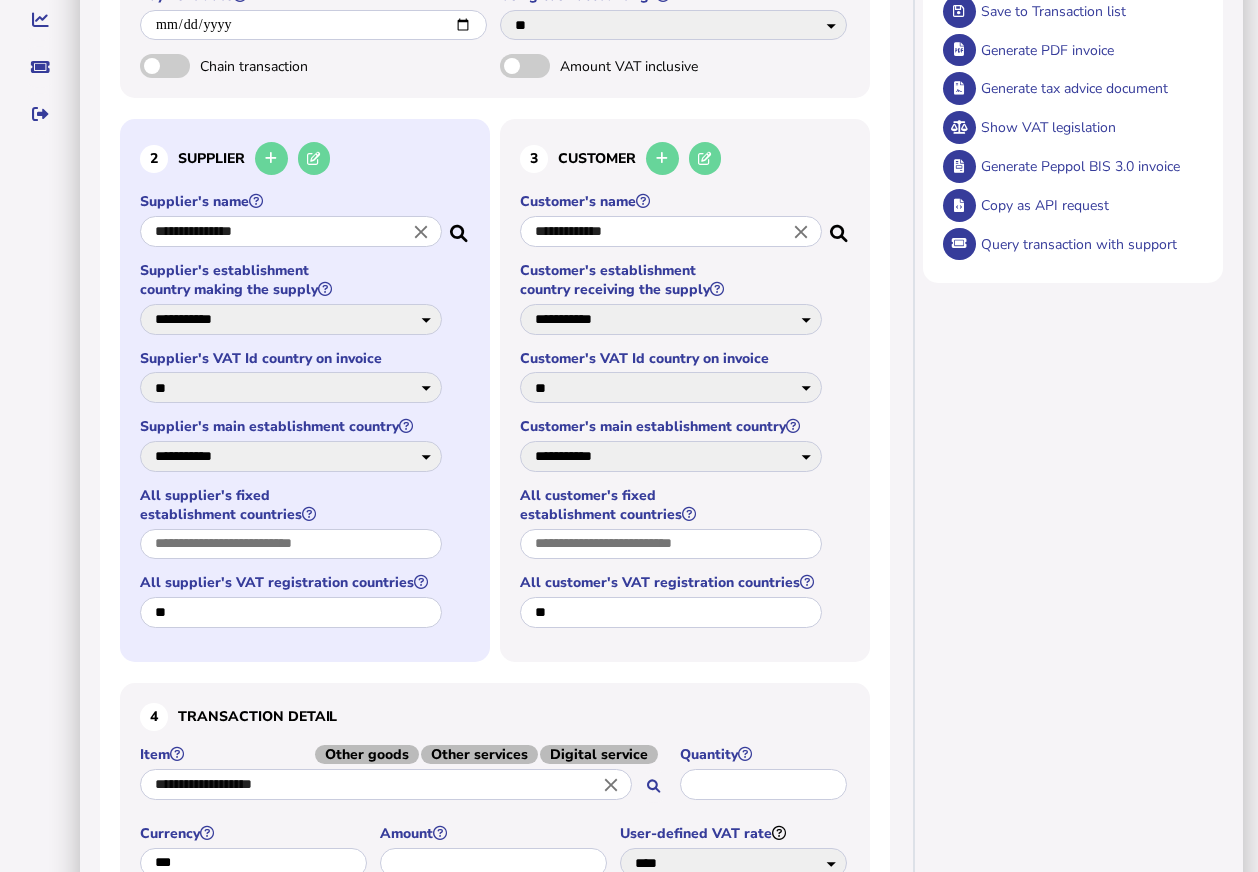 select on "**" 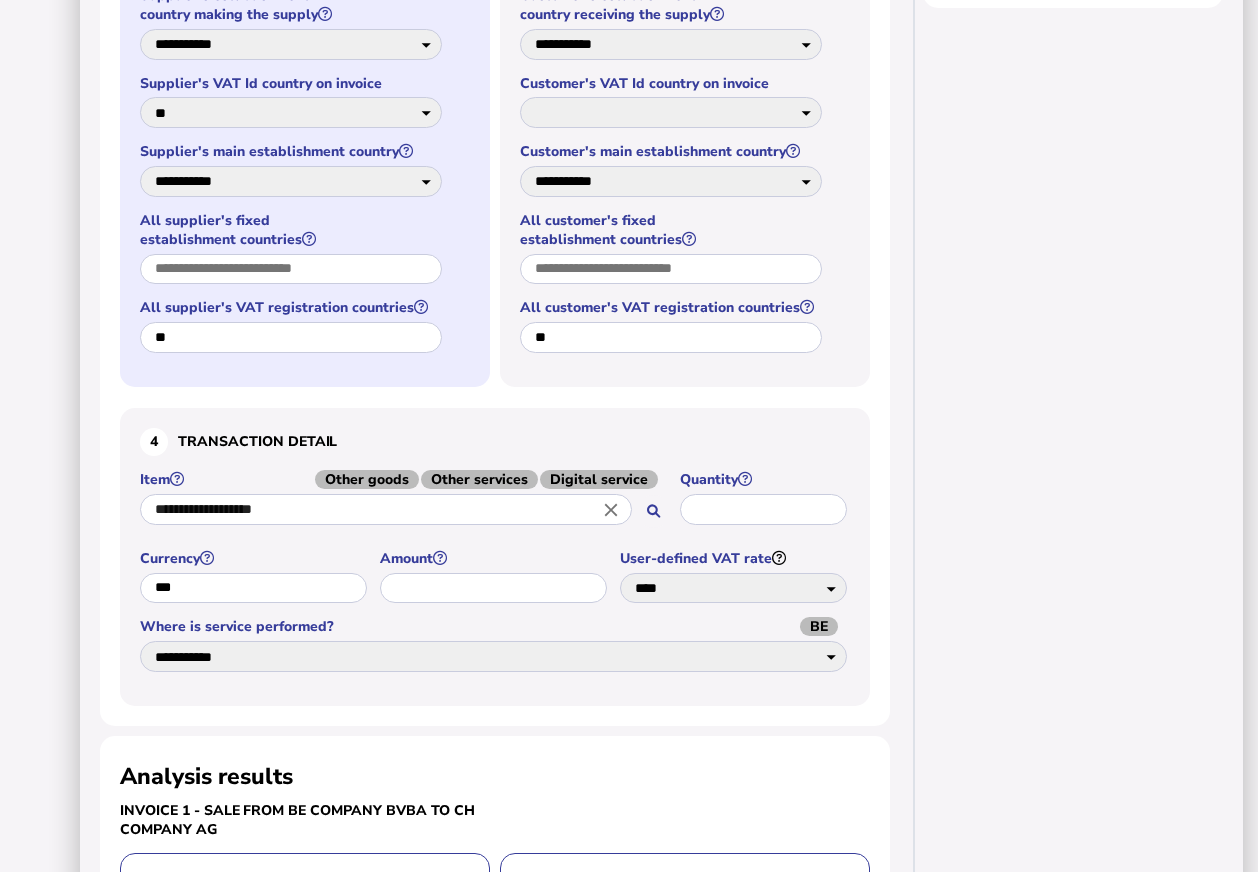 scroll, scrollTop: 231, scrollLeft: 0, axis: vertical 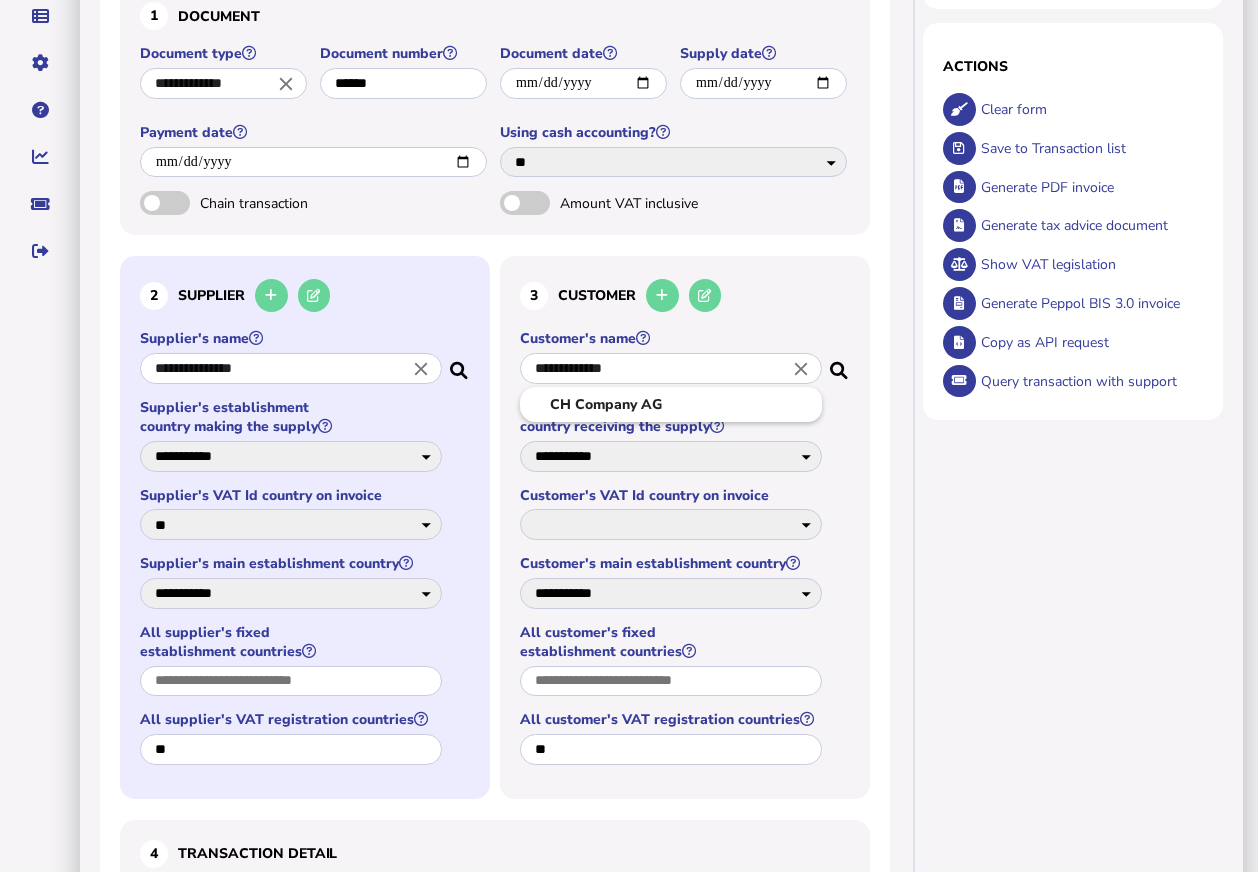 drag, startPoint x: 654, startPoint y: 502, endPoint x: 364, endPoint y: 467, distance: 292.10443 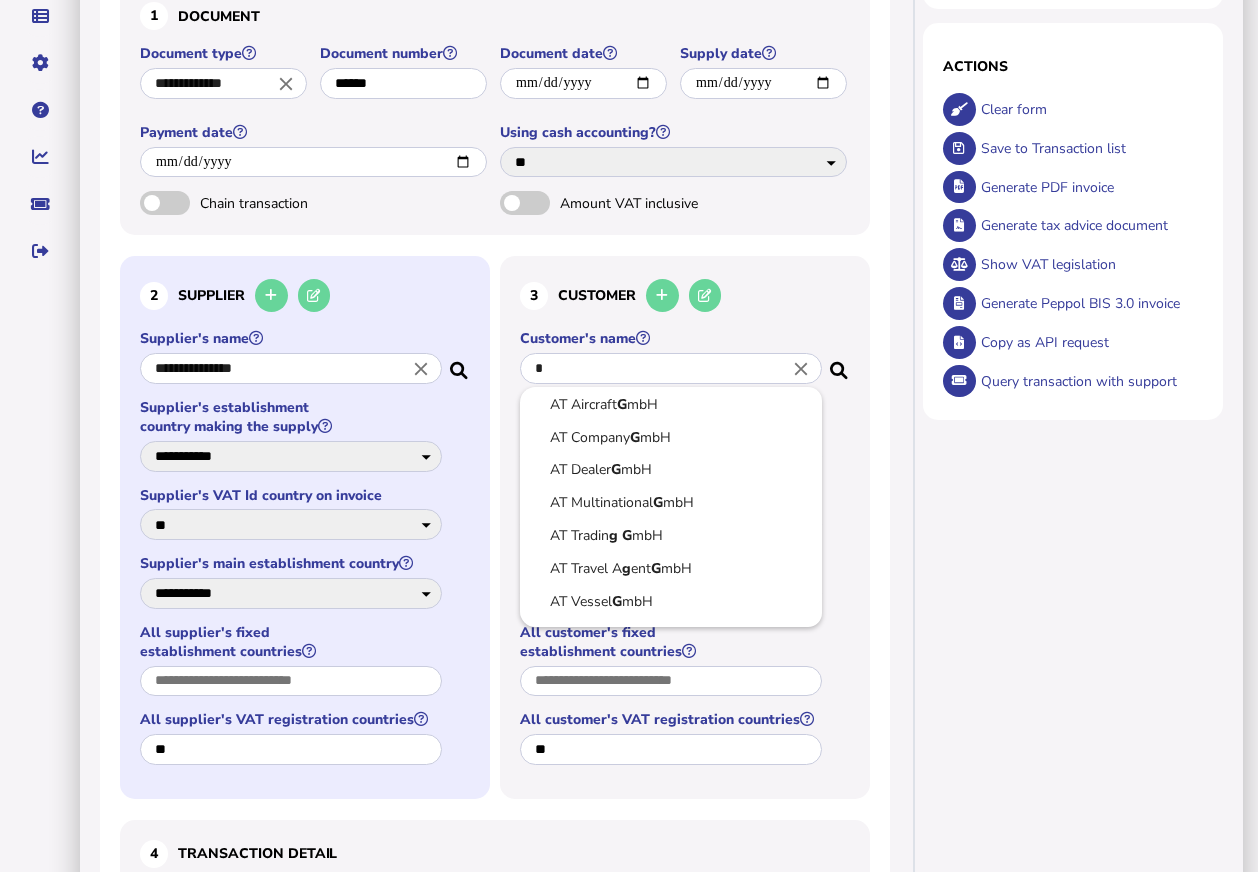 type on "**" 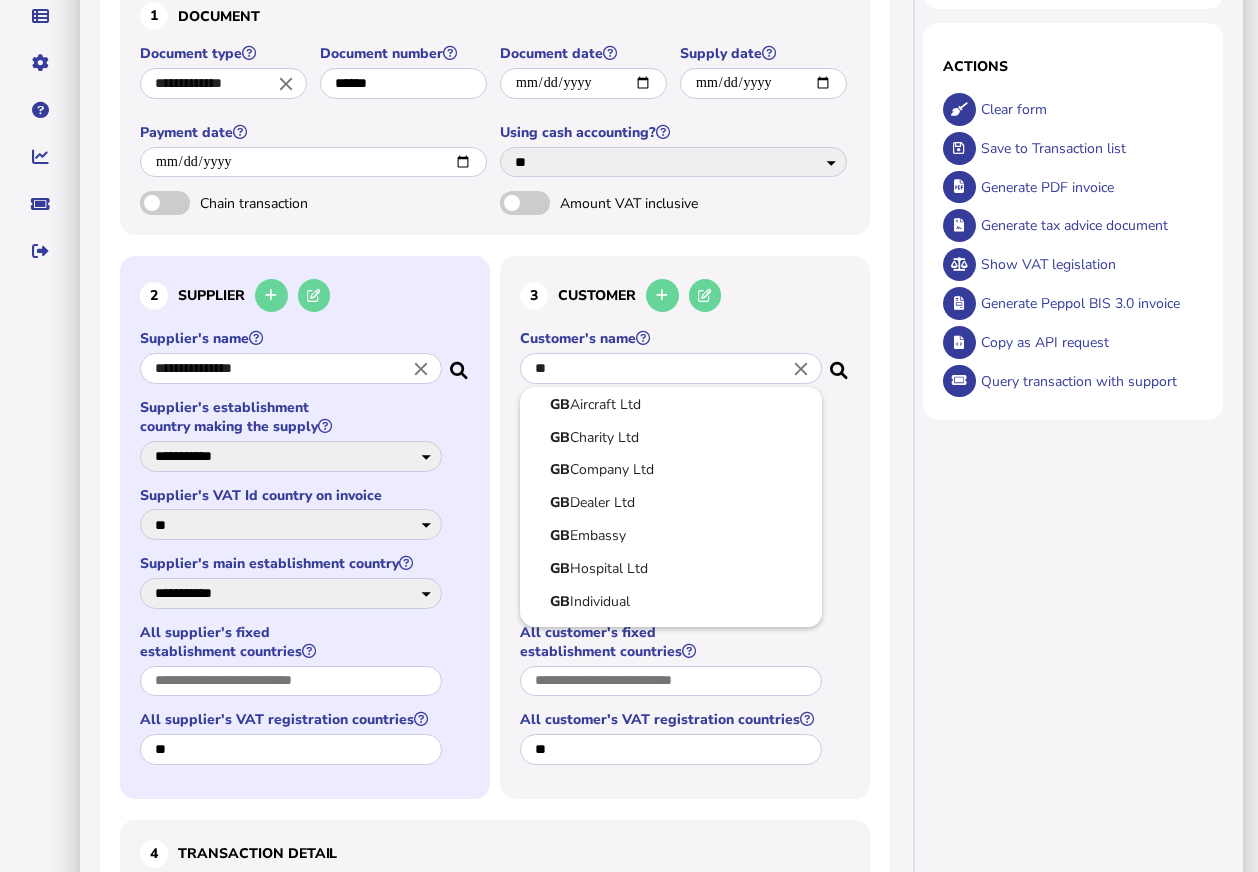 select on "**" 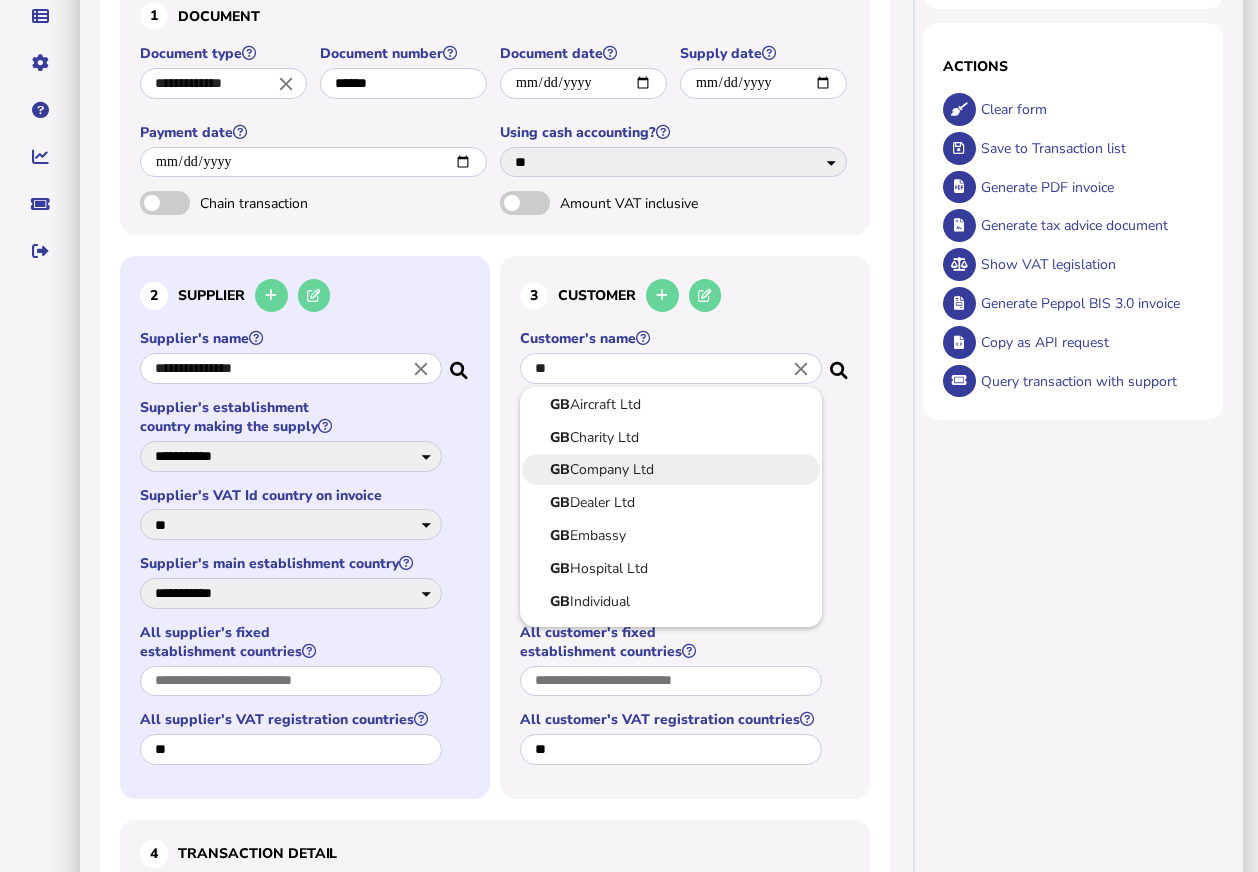 click on "GB" at bounding box center [560, 469] 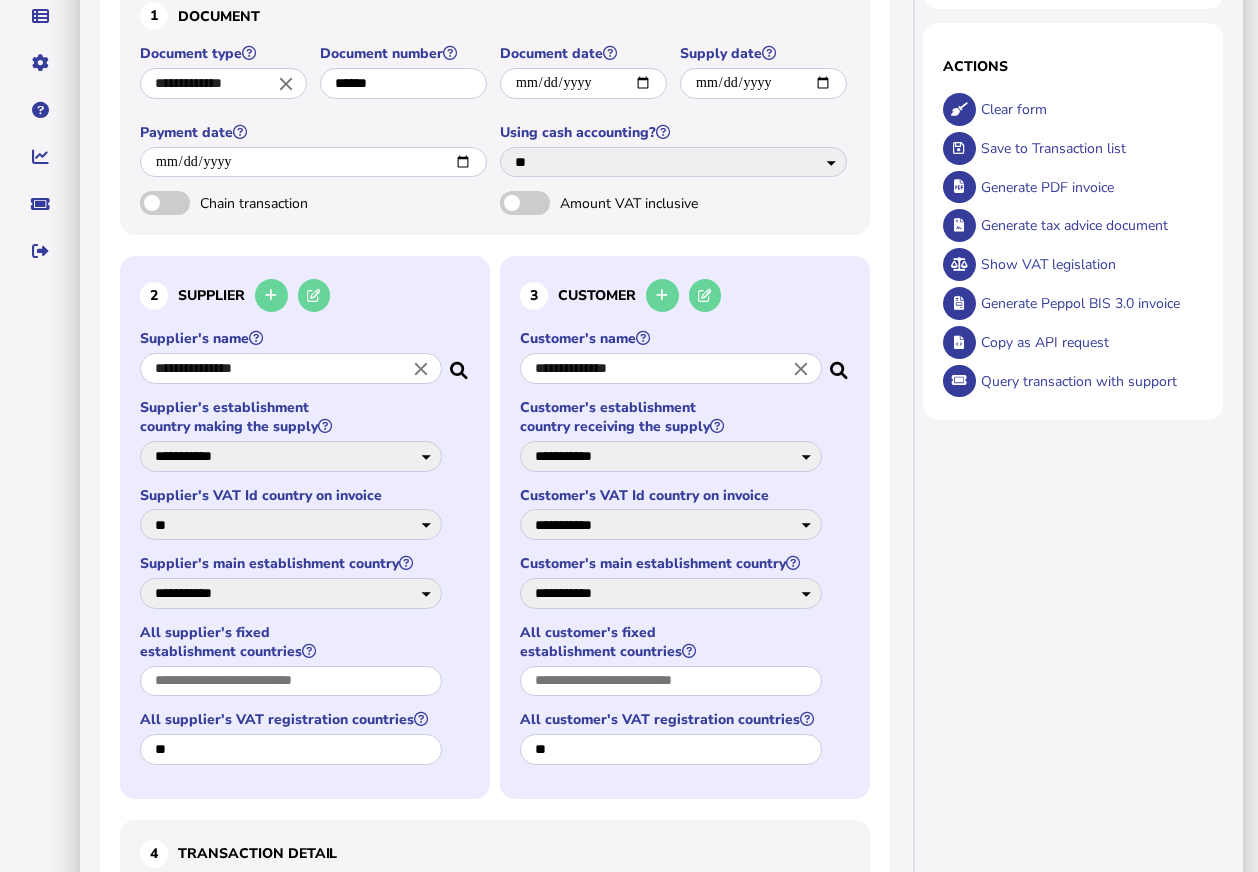 select on "**" 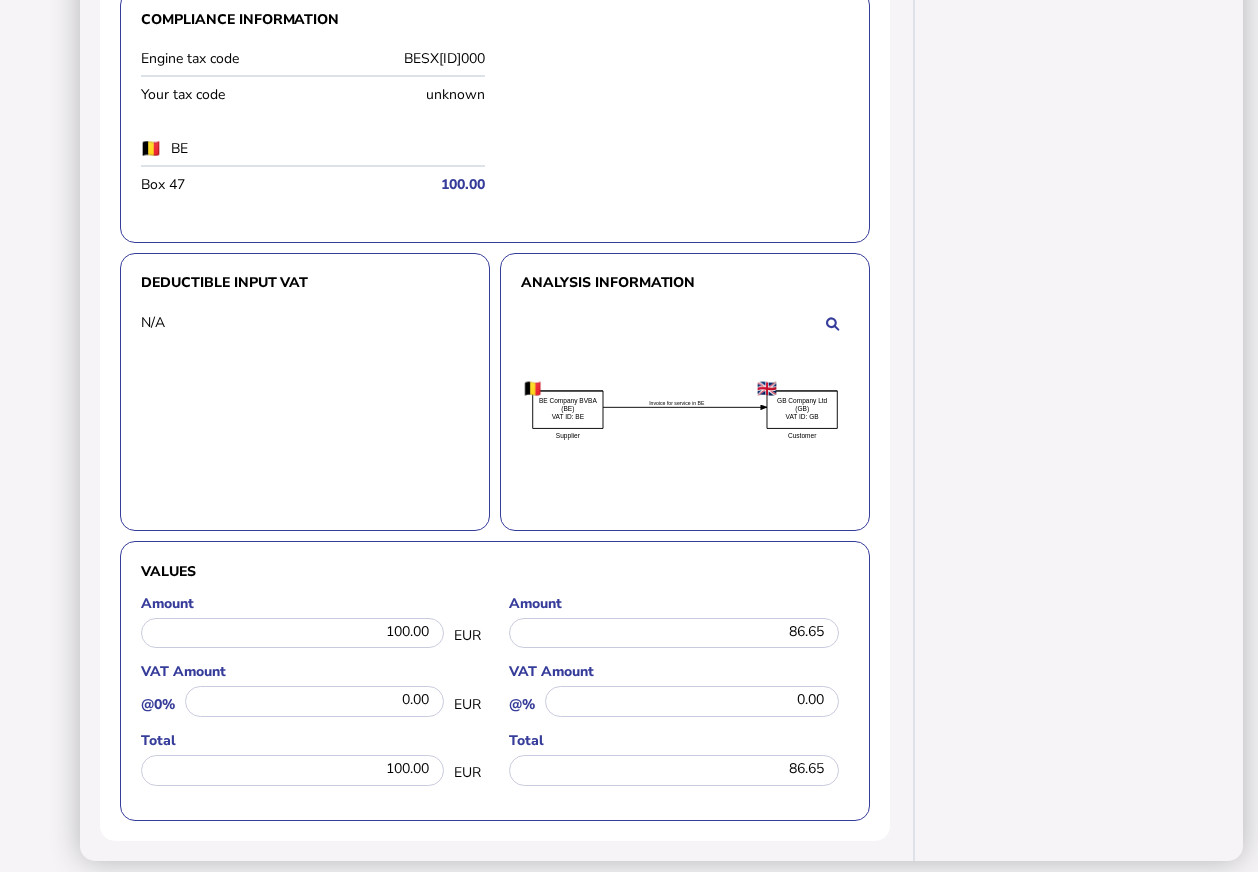 scroll, scrollTop: 2031, scrollLeft: 0, axis: vertical 